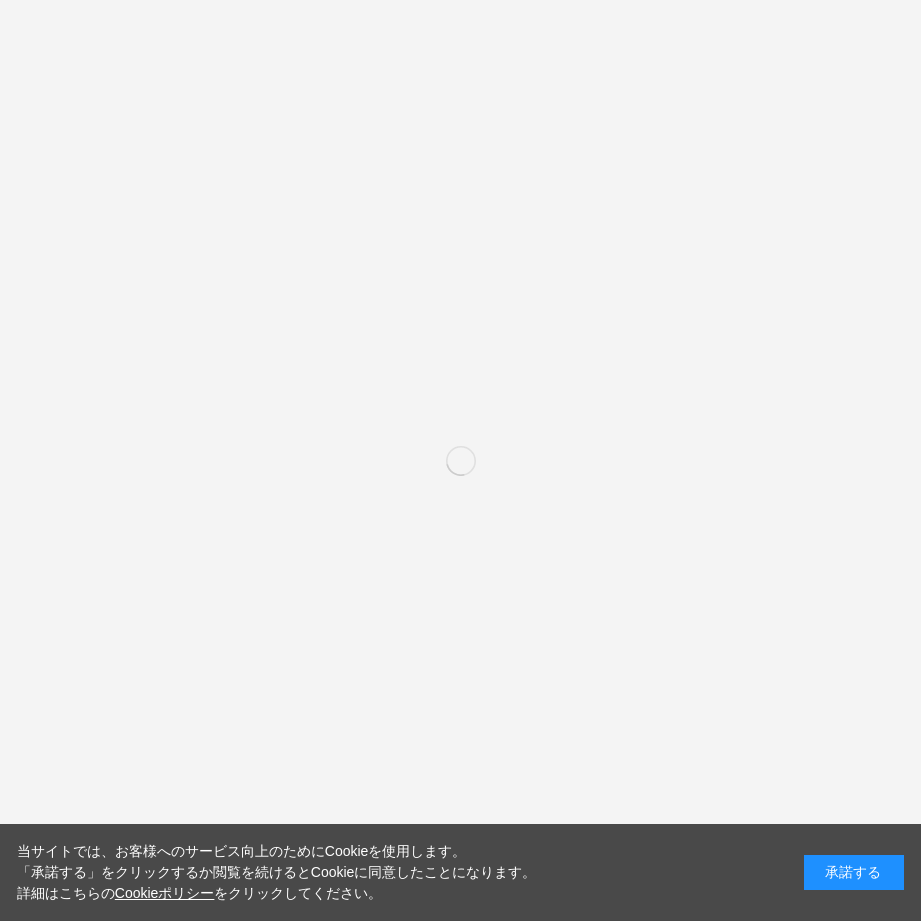 scroll, scrollTop: 0, scrollLeft: 0, axis: both 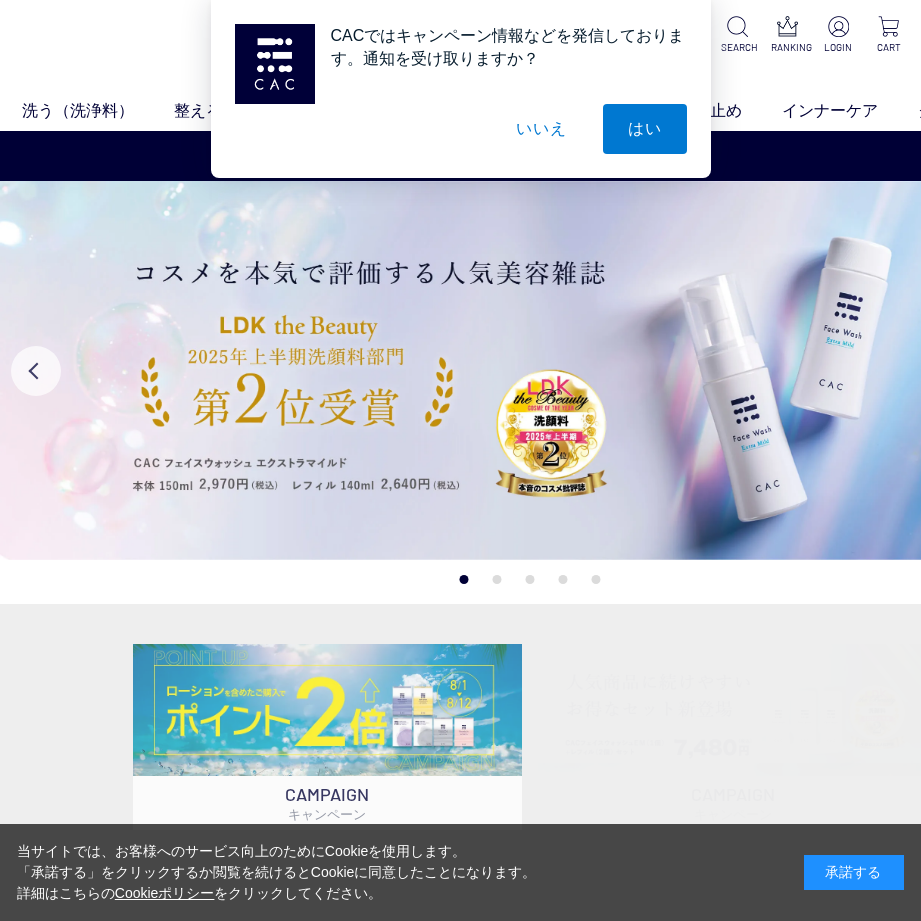 click on "承諾する" at bounding box center [854, 872] 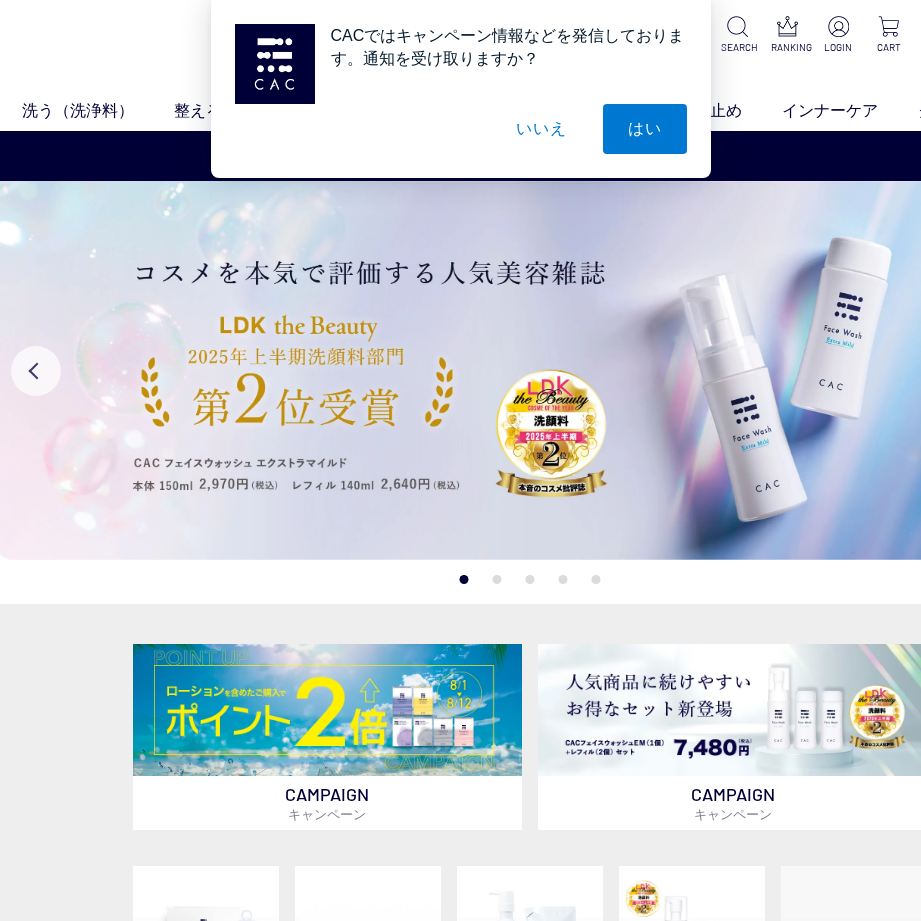 click on "いいえ" at bounding box center [541, 129] 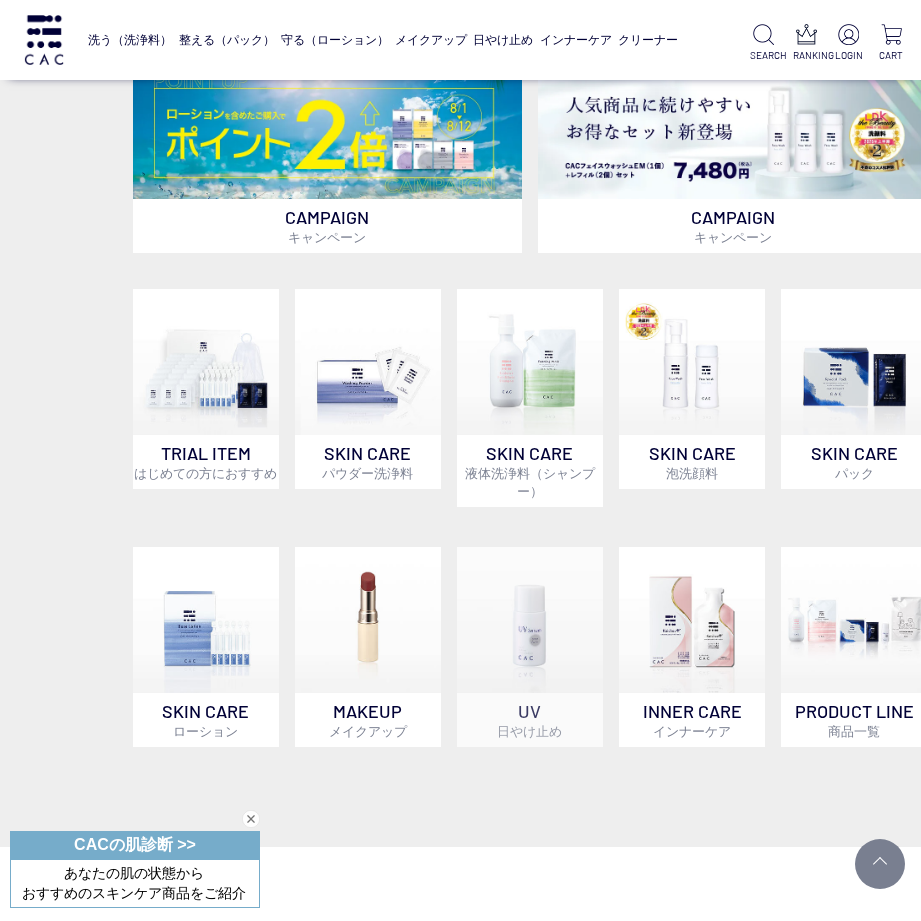 scroll, scrollTop: 500, scrollLeft: 0, axis: vertical 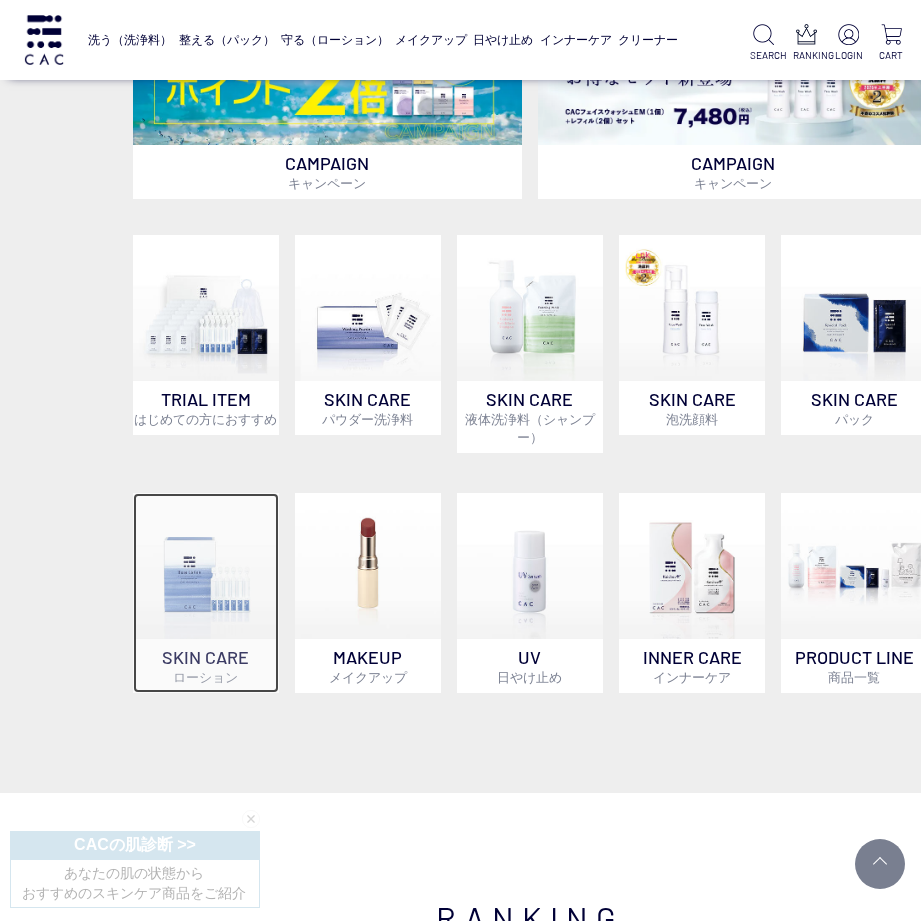 click at bounding box center (206, 566) 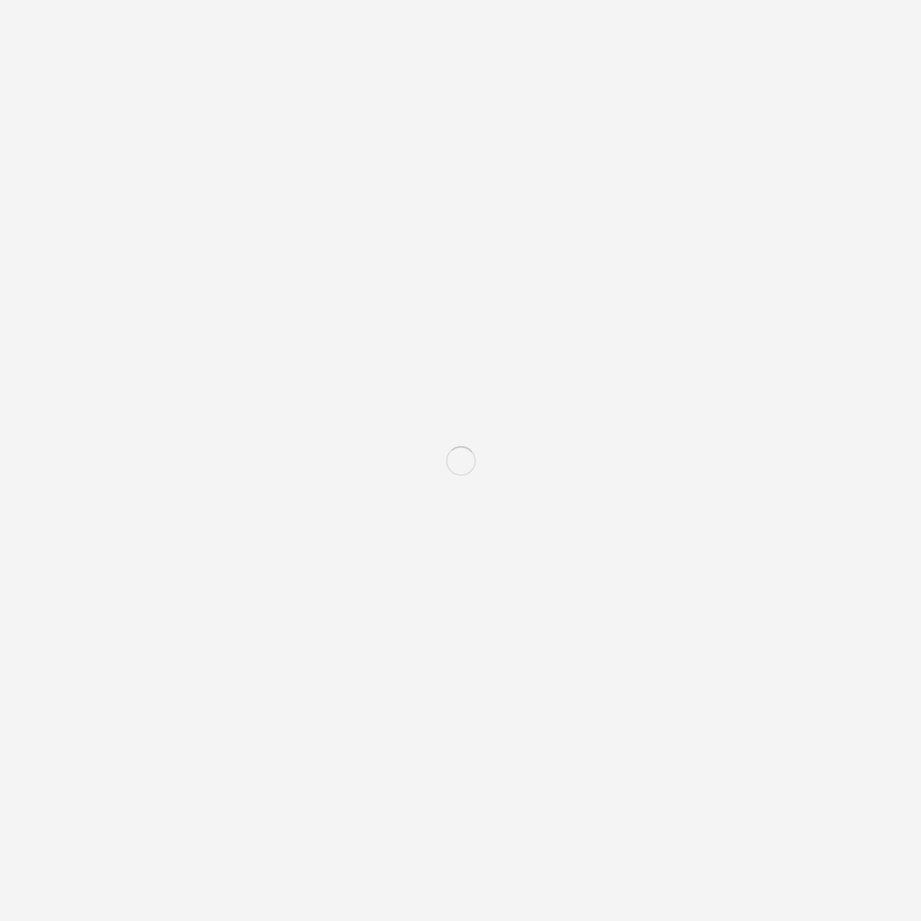 scroll, scrollTop: 0, scrollLeft: 0, axis: both 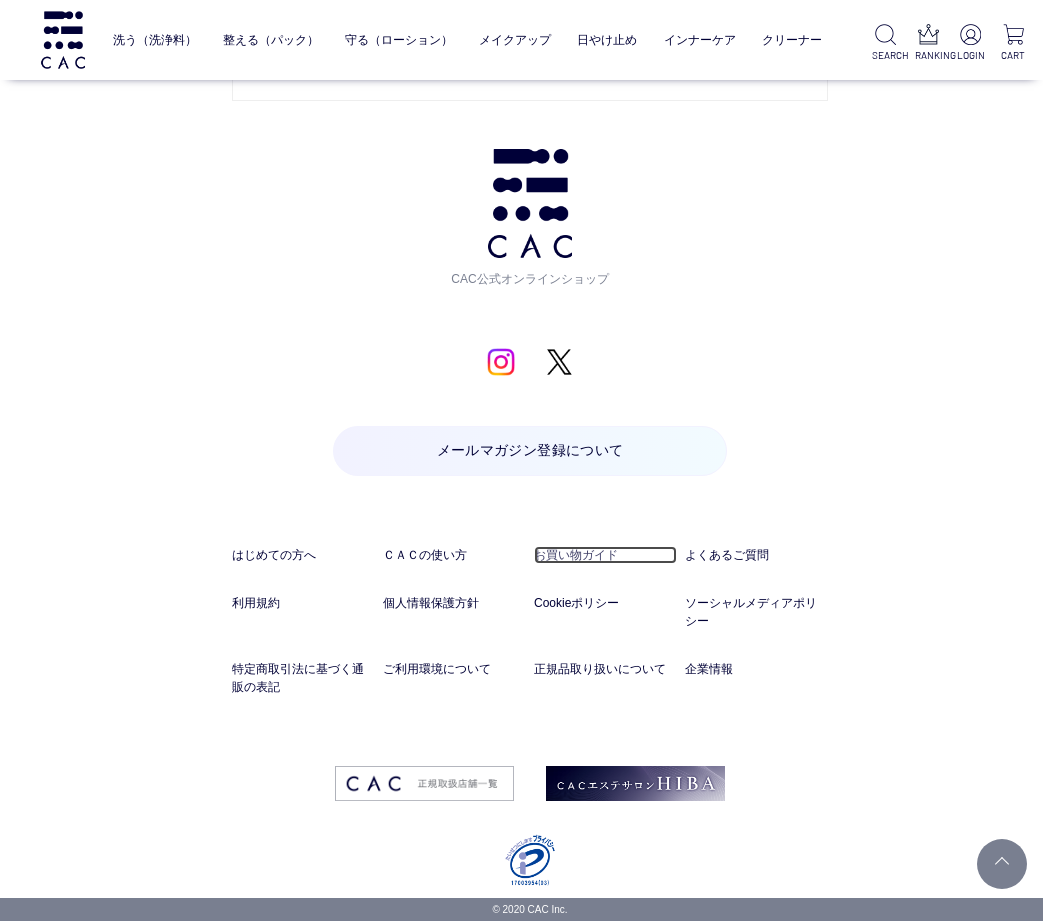 click on "お買い物ガイド" at bounding box center (605, 555) 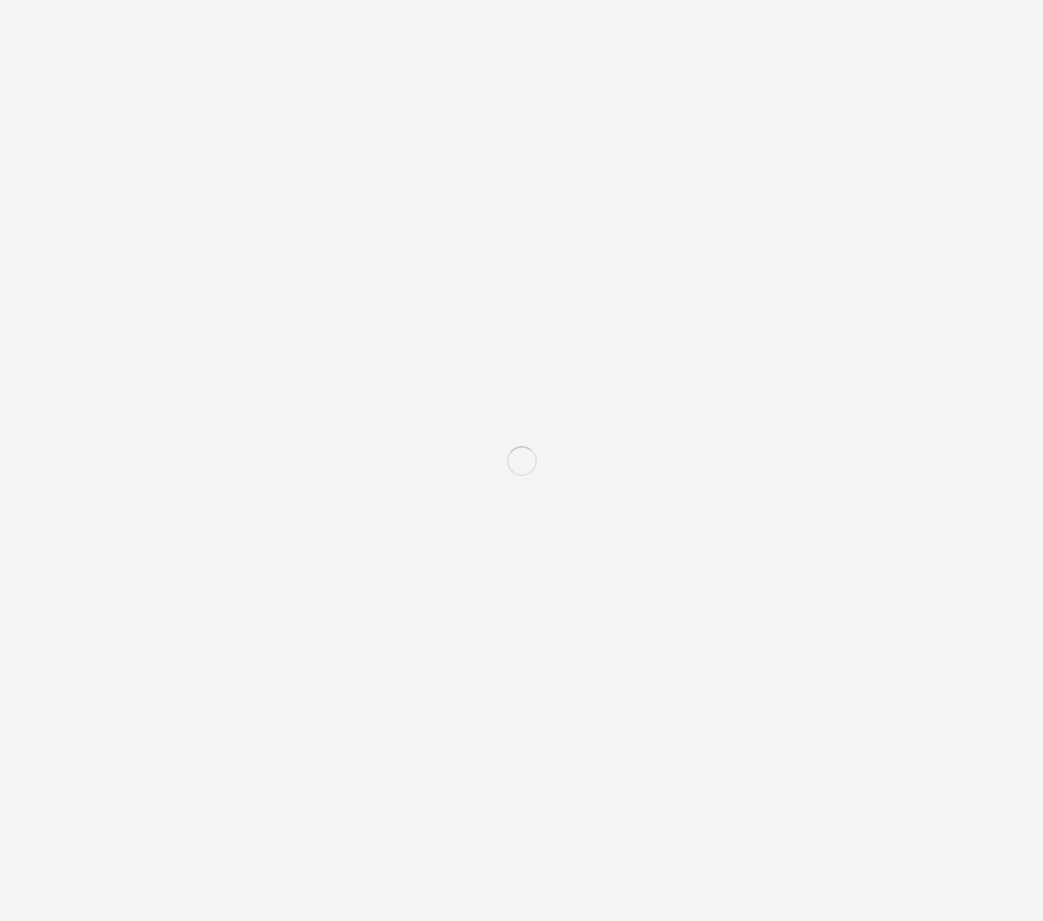 scroll, scrollTop: 0, scrollLeft: 0, axis: both 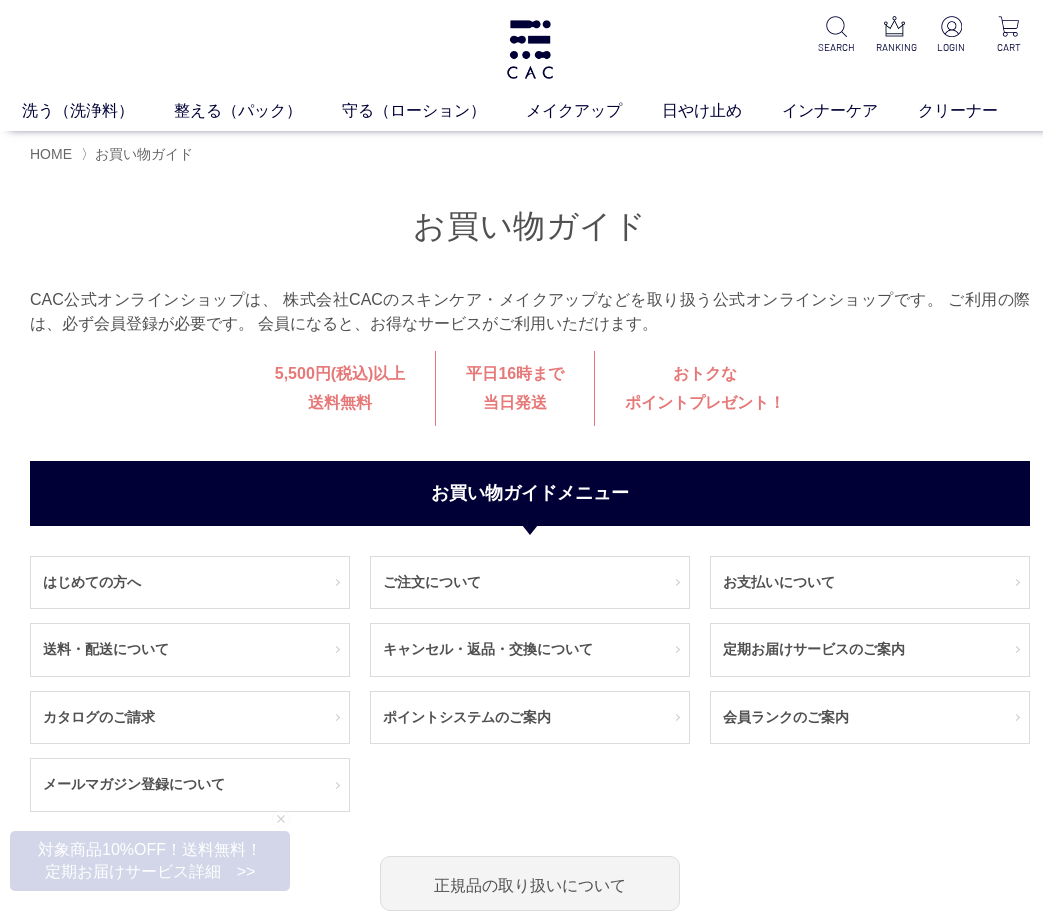 click on "洗う（洗浄料）
液体洗浄料
パウダー洗浄料
泡洗顔料
グッズ
整える（パック）
フェイスパック
ヘアパック
守る（ローション）
保湿化粧水
柔軟化粧水
美容液
ジェル
メイクアップ
ベース
アイ
フェイスカラー
リップ
日やけ止め
インナーケア
クリーナー
SEARCH
RANKING
LOGIN
CART" at bounding box center [530, 65] 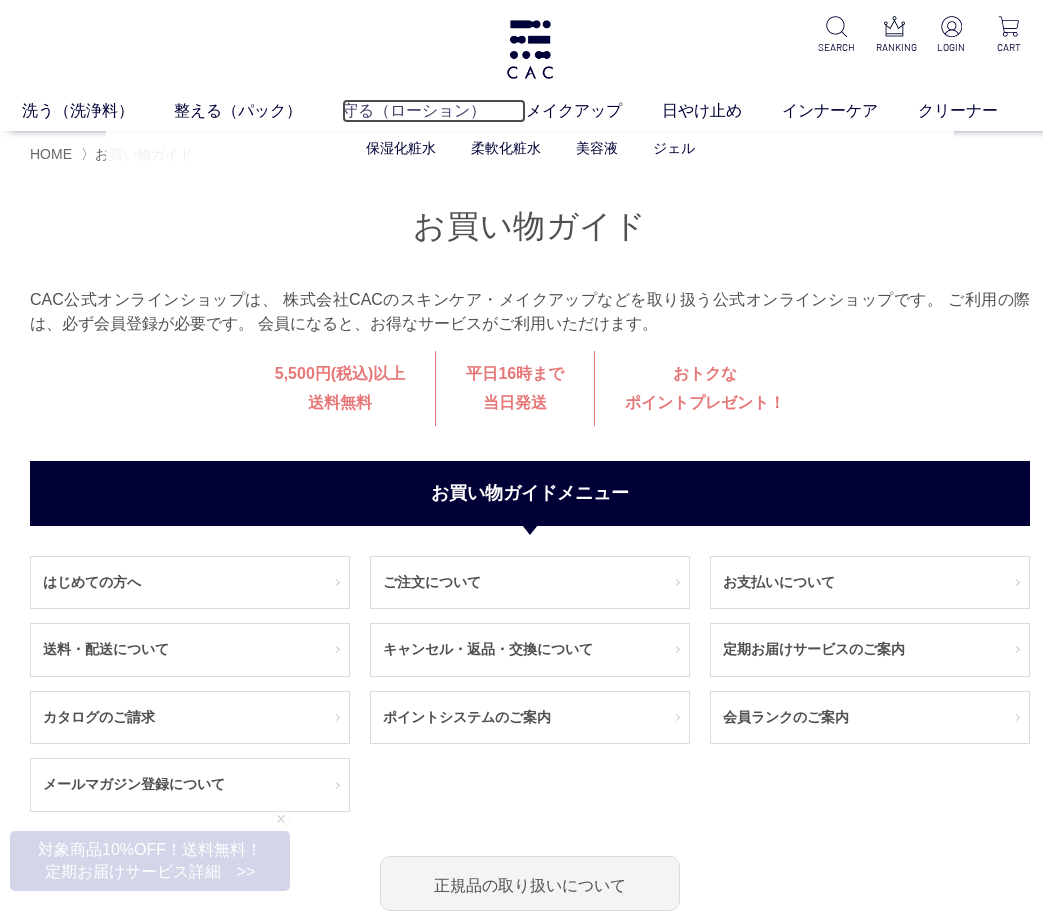 click on "守る（ローション）" at bounding box center (434, 111) 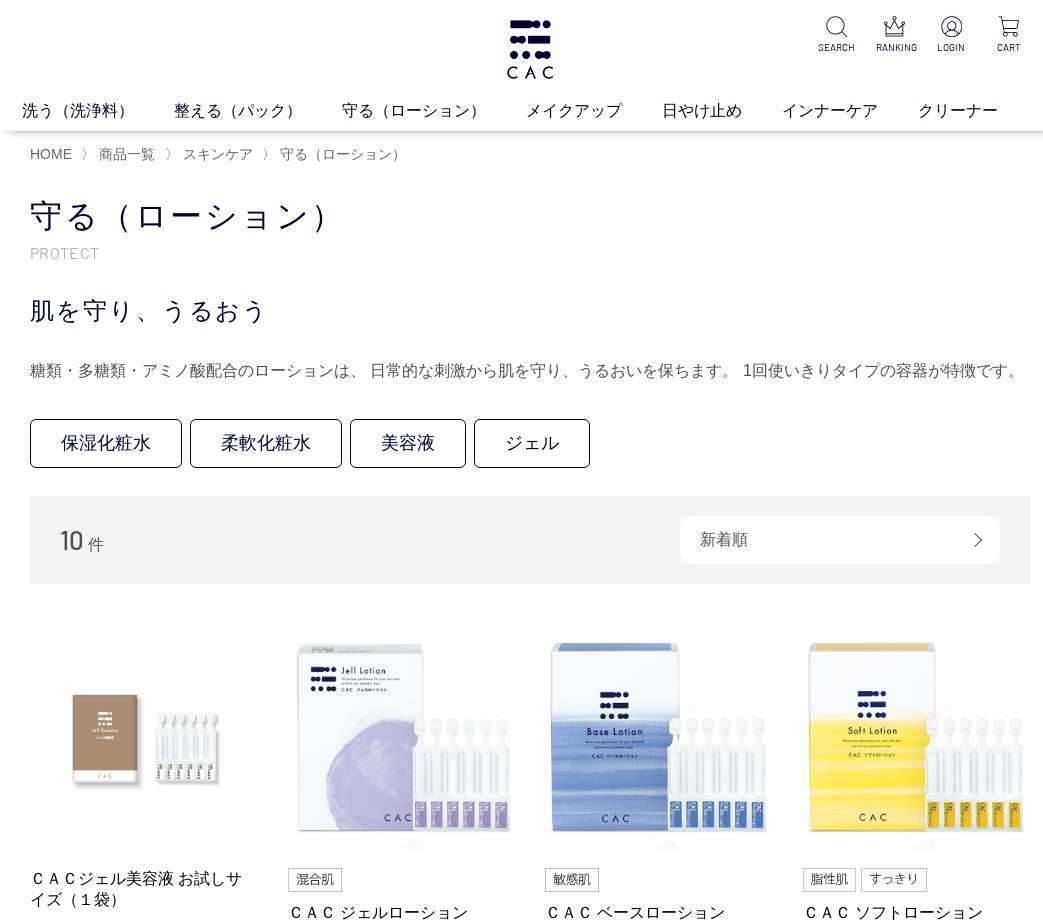 scroll, scrollTop: 0, scrollLeft: 0, axis: both 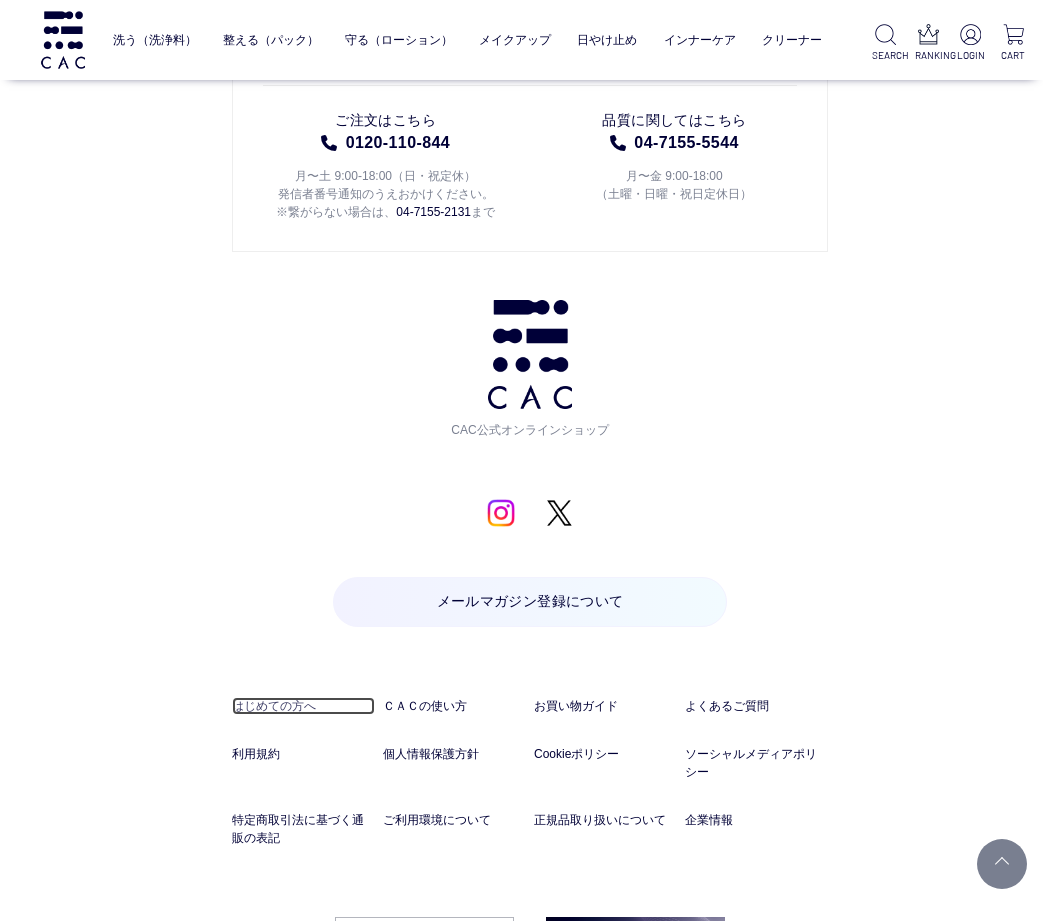 click on "はじめての方へ" at bounding box center (303, 706) 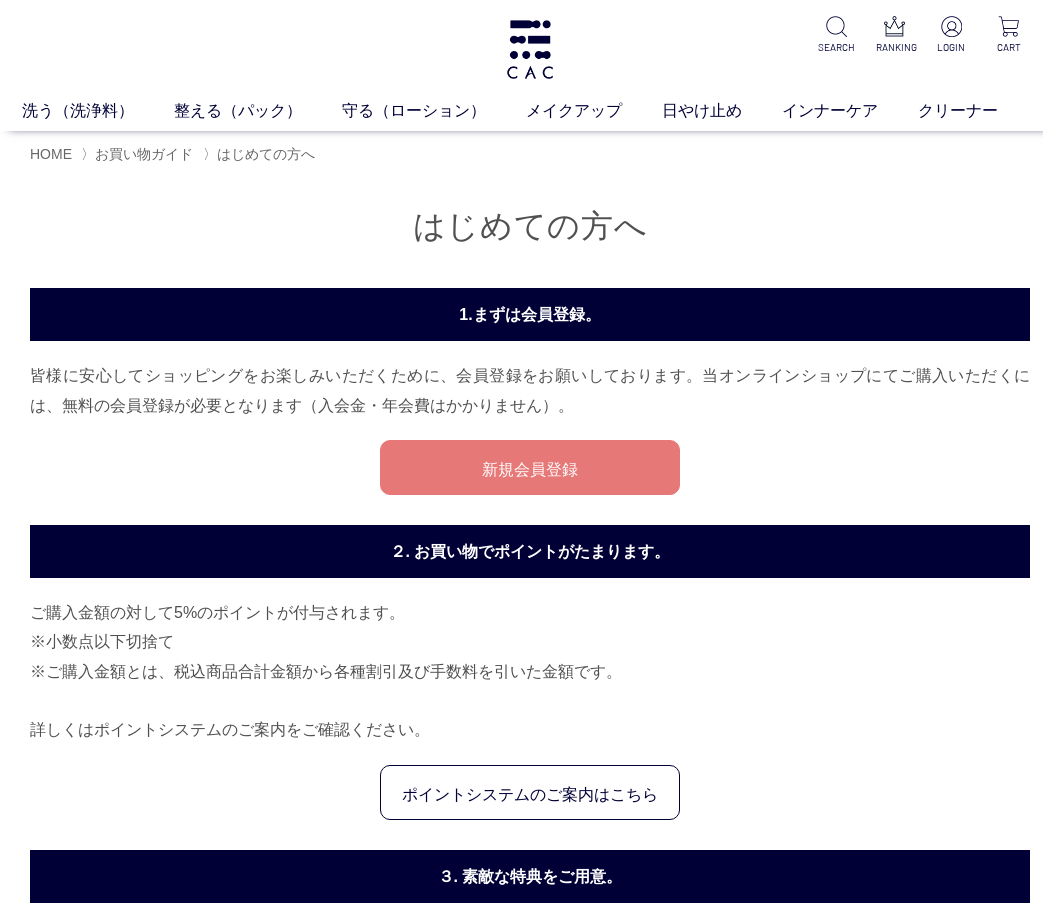 scroll, scrollTop: 0, scrollLeft: 0, axis: both 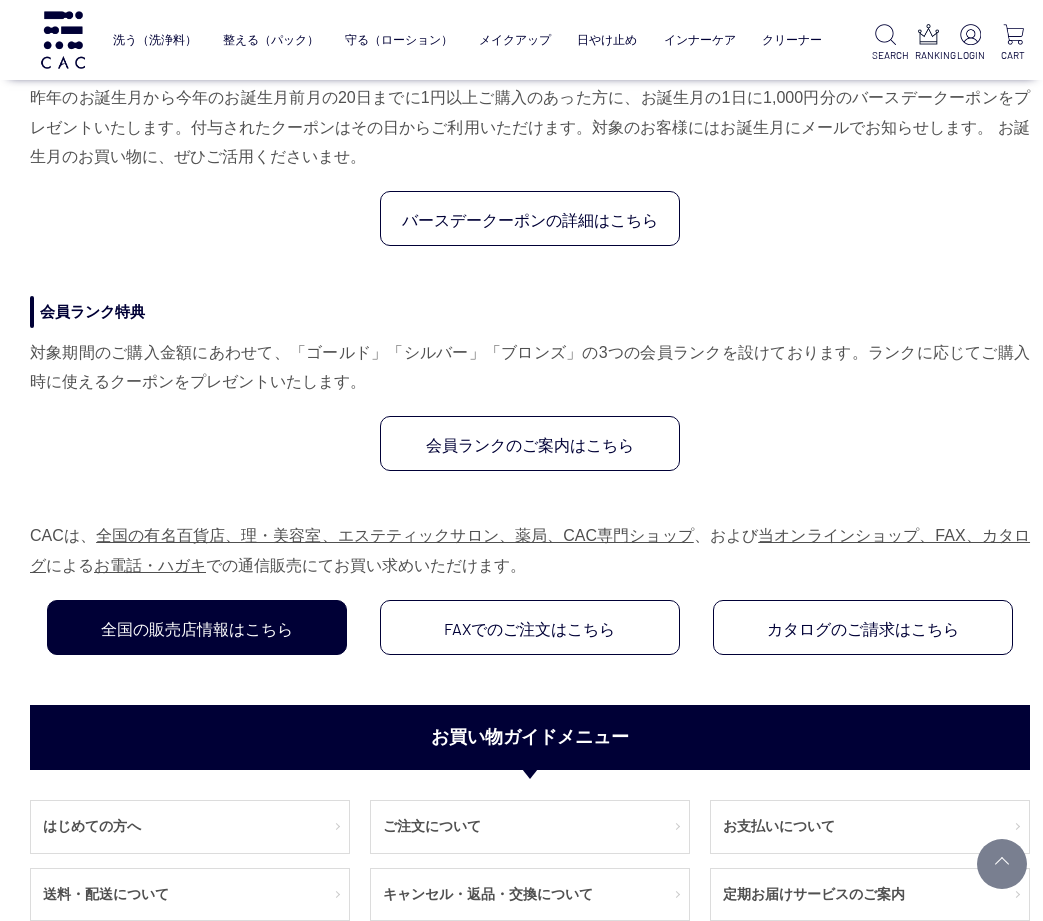 click on "全国の販売店情報はこちら" at bounding box center (197, 627) 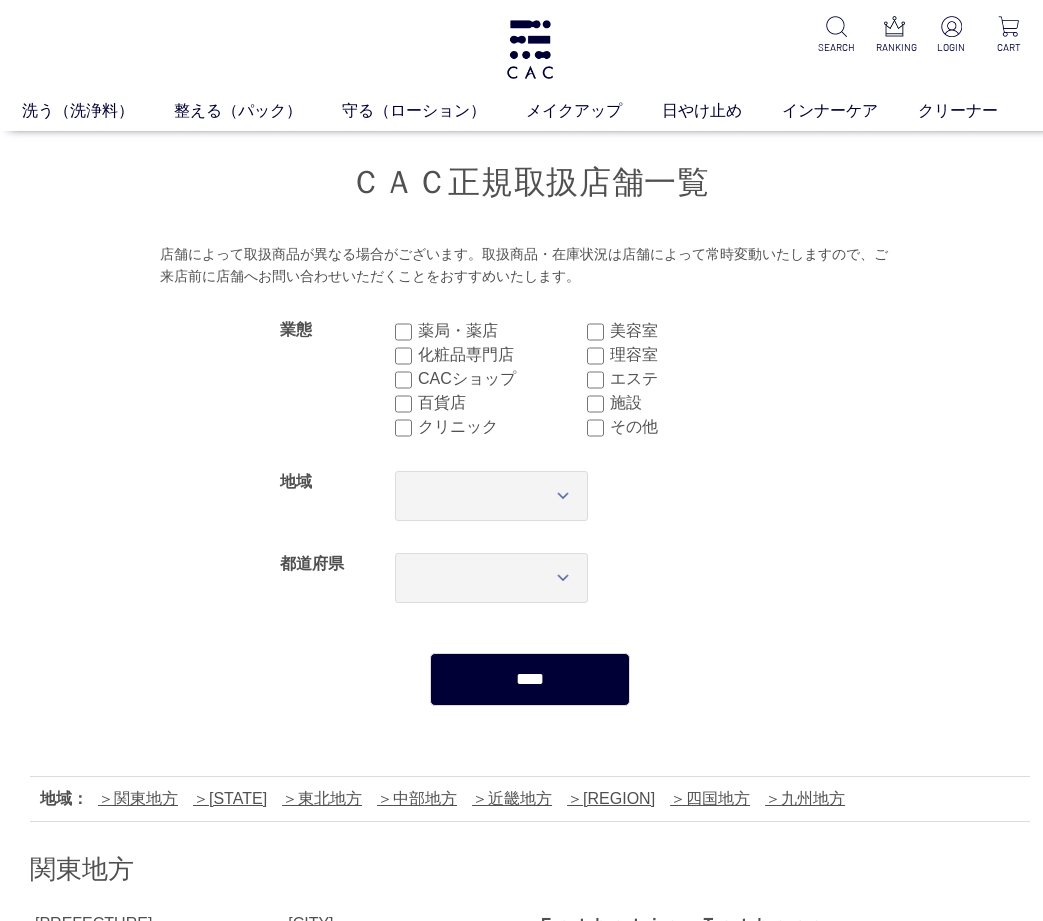 scroll, scrollTop: 0, scrollLeft: 0, axis: both 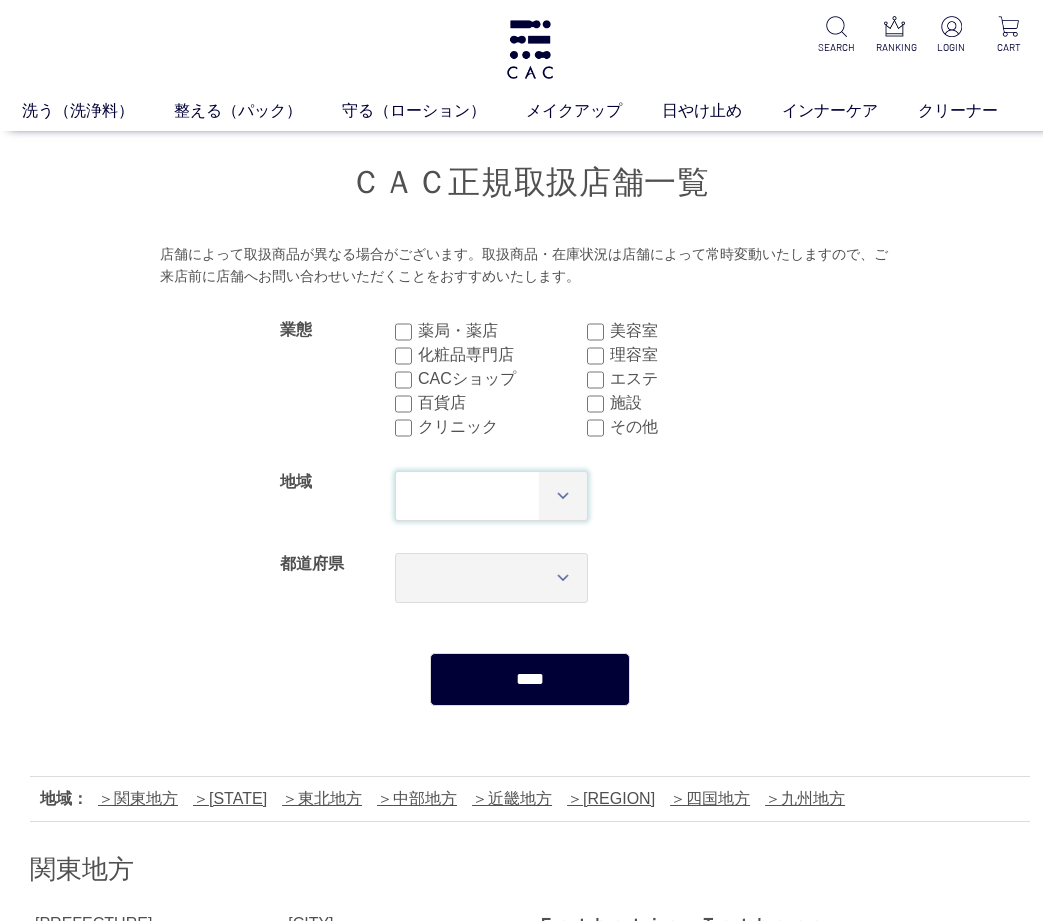 click on "*** **** **** **** **** **** **** ****" at bounding box center (491, 496) 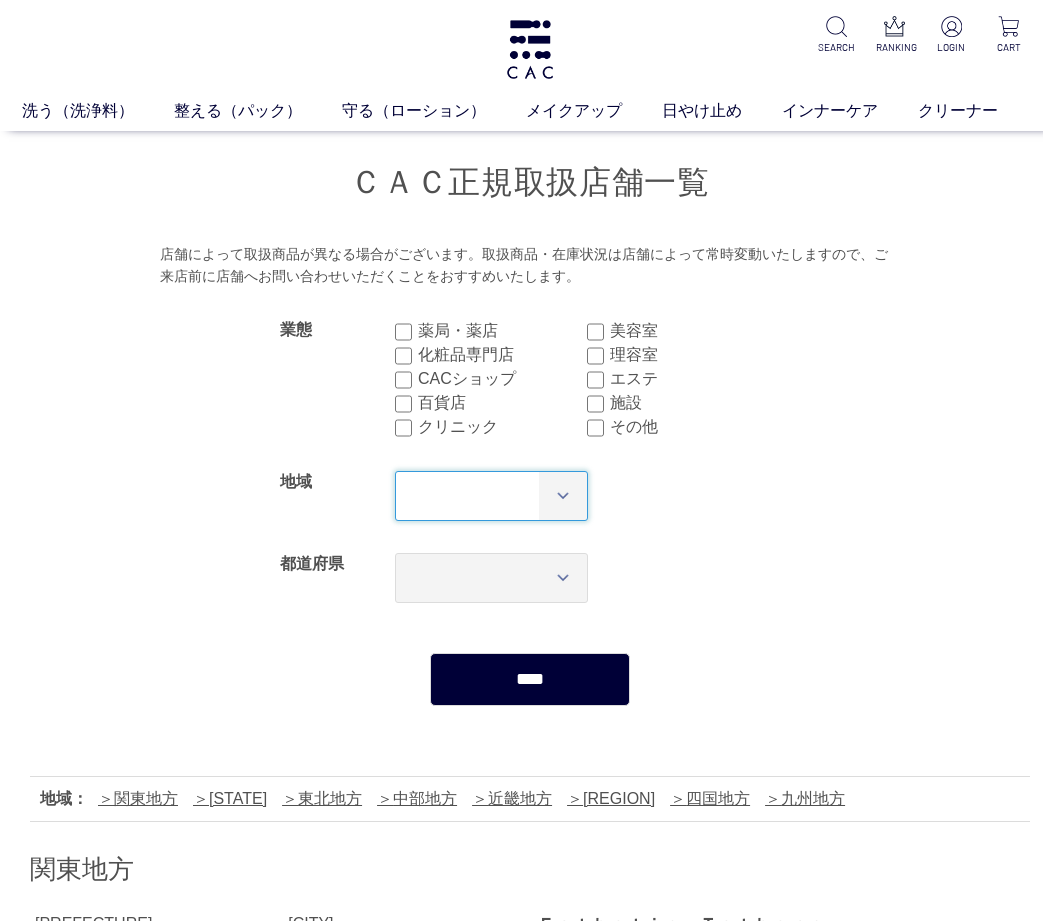 select on "**" 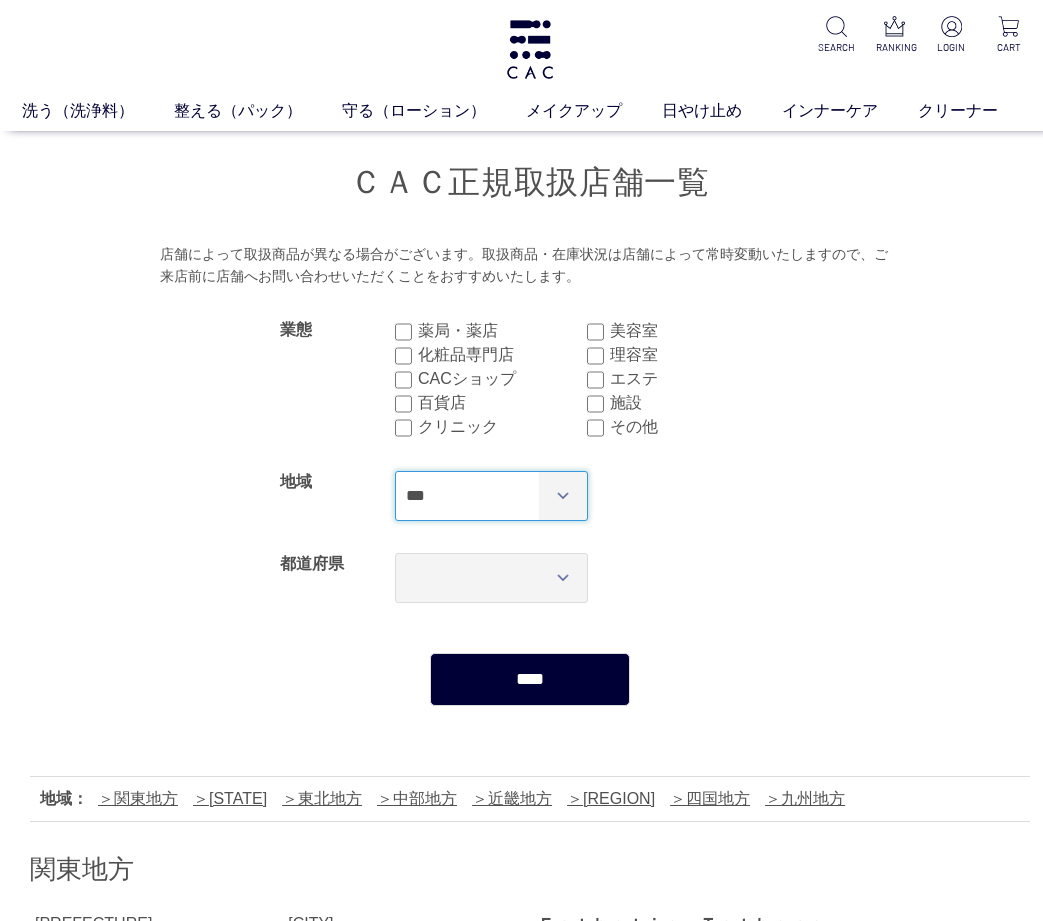 click on "*** **** **** **** **** **** **** ****" at bounding box center (491, 496) 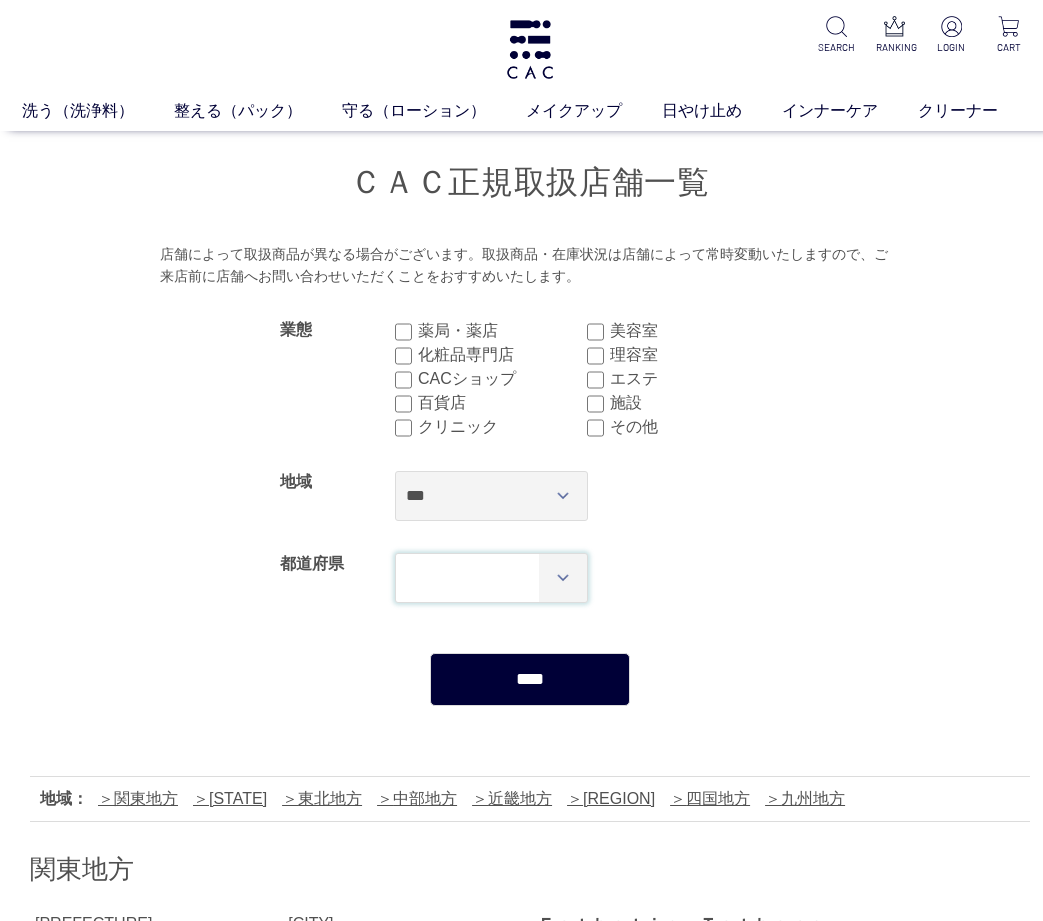 click on "*** *** *** *** *** *** *** *** *** *** *** *** **** *** *** *** *** *** *** *** *** *** *** *** *** *** *** **** *** *** *** *** *** *** *** *** *** *** *** *** *** *** **** ***" at bounding box center [491, 578] 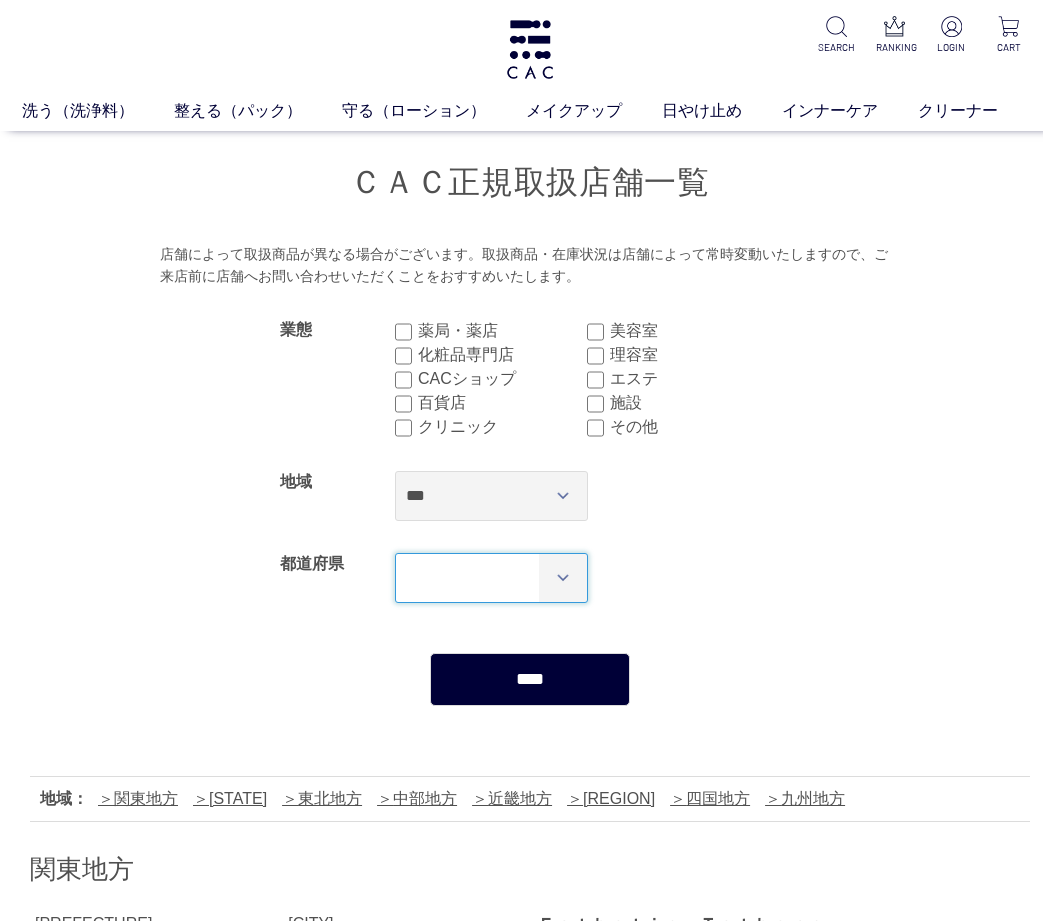 select on "***" 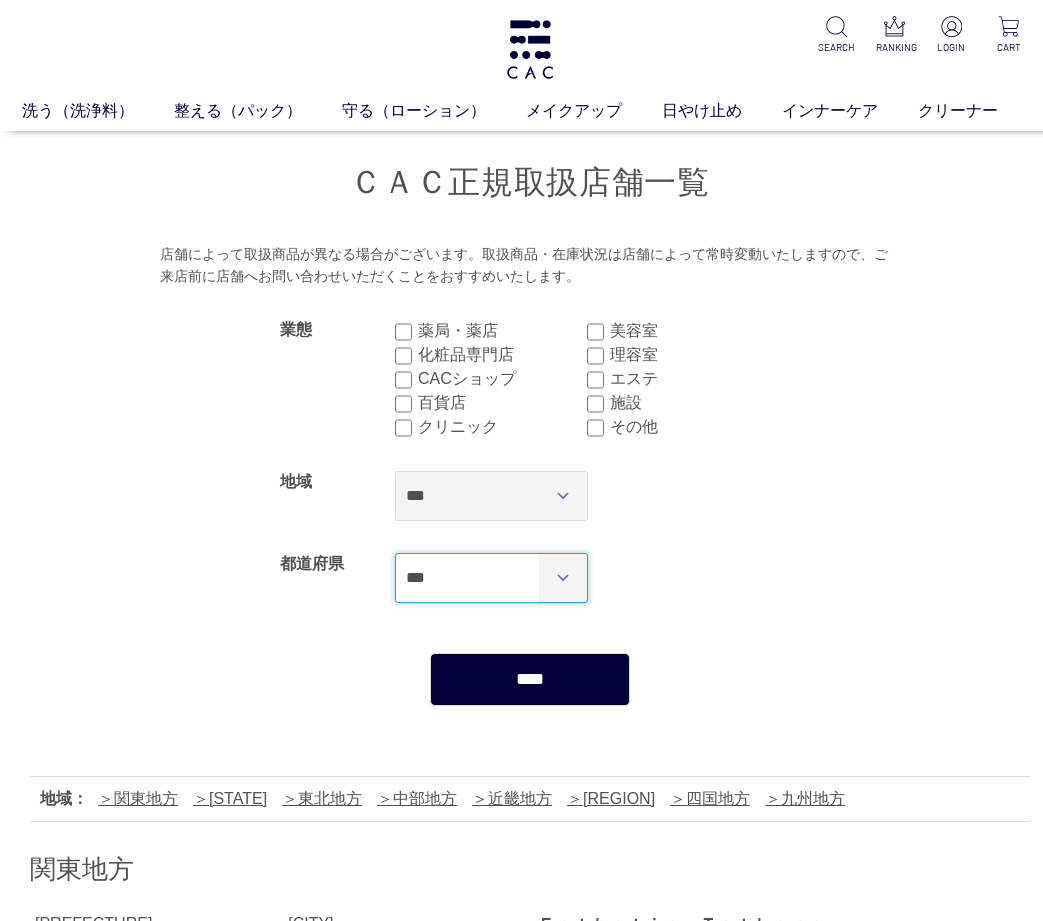 click on "*** *** *** *** *** *** *** *** *** *** *** *** **** *** *** *** *** *** *** *** *** *** *** *** *** *** *** **** *** *** *** *** *** *** *** *** *** *** *** *** *** *** **** ***" at bounding box center (491, 578) 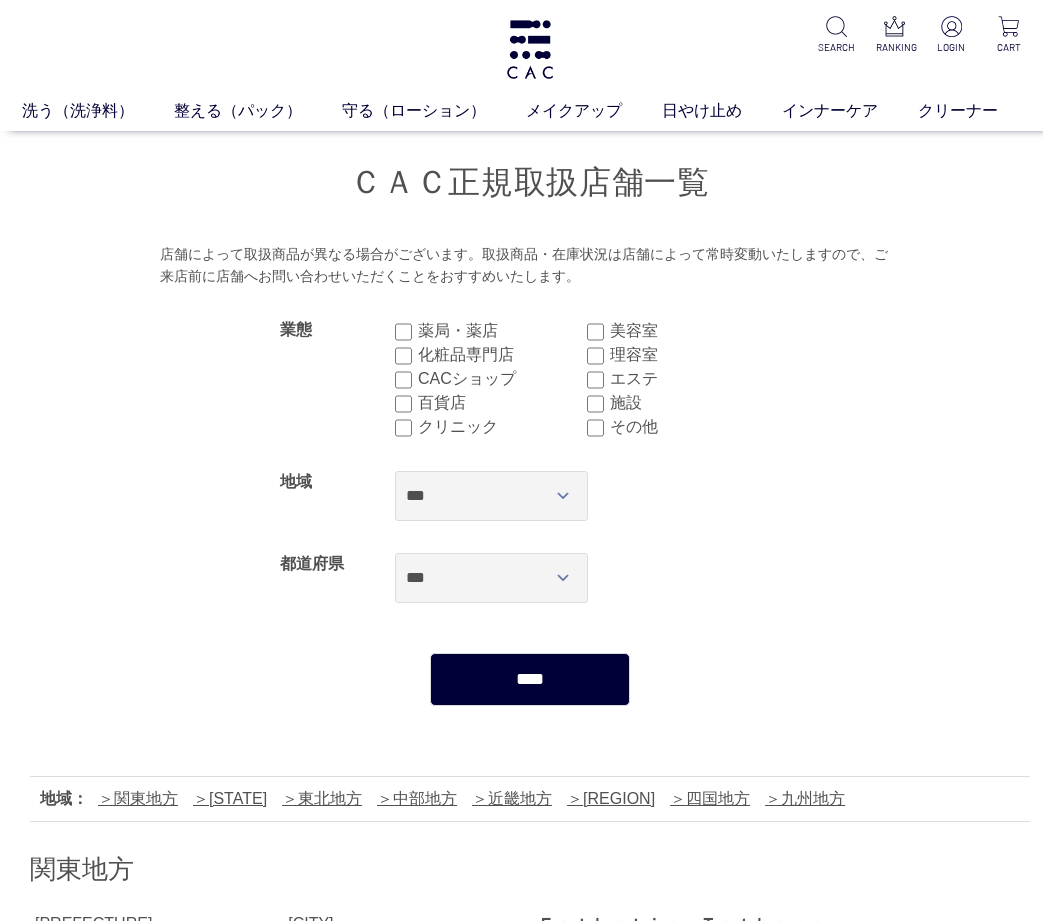 click on "****" at bounding box center [530, 679] 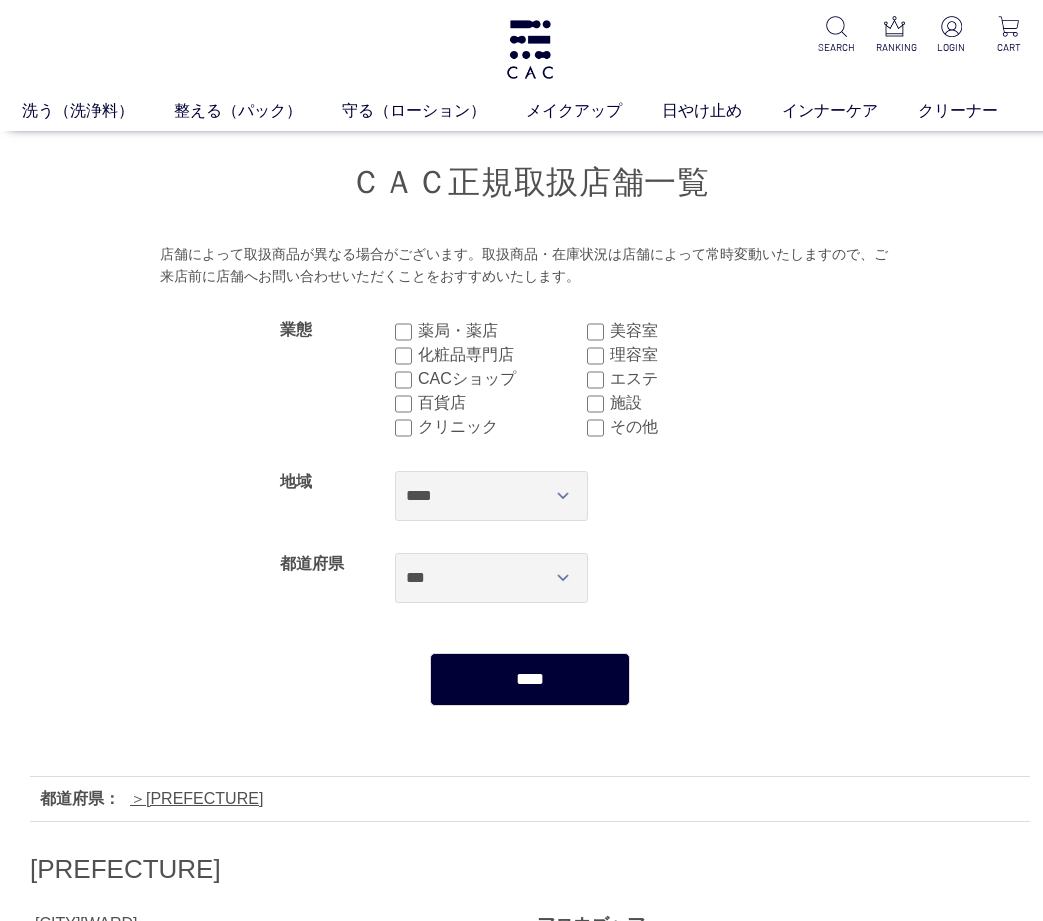select on "***" 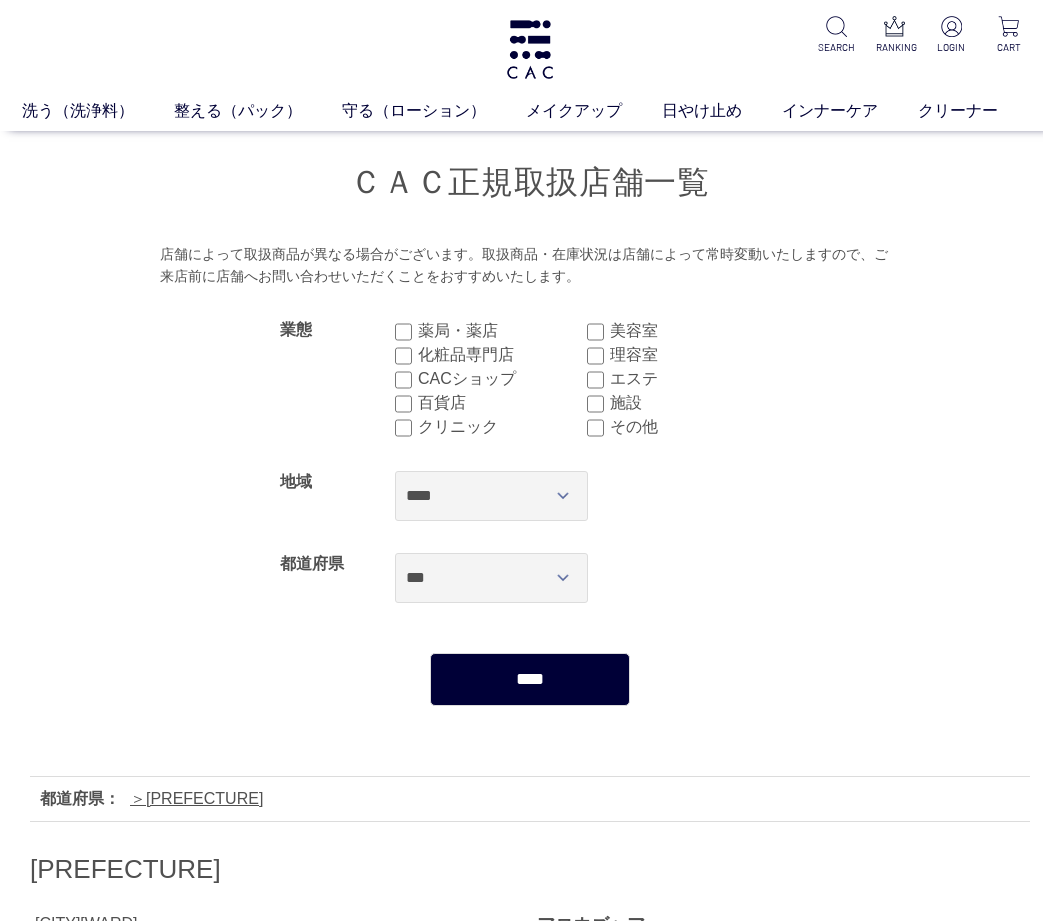 scroll, scrollTop: 0, scrollLeft: 0, axis: both 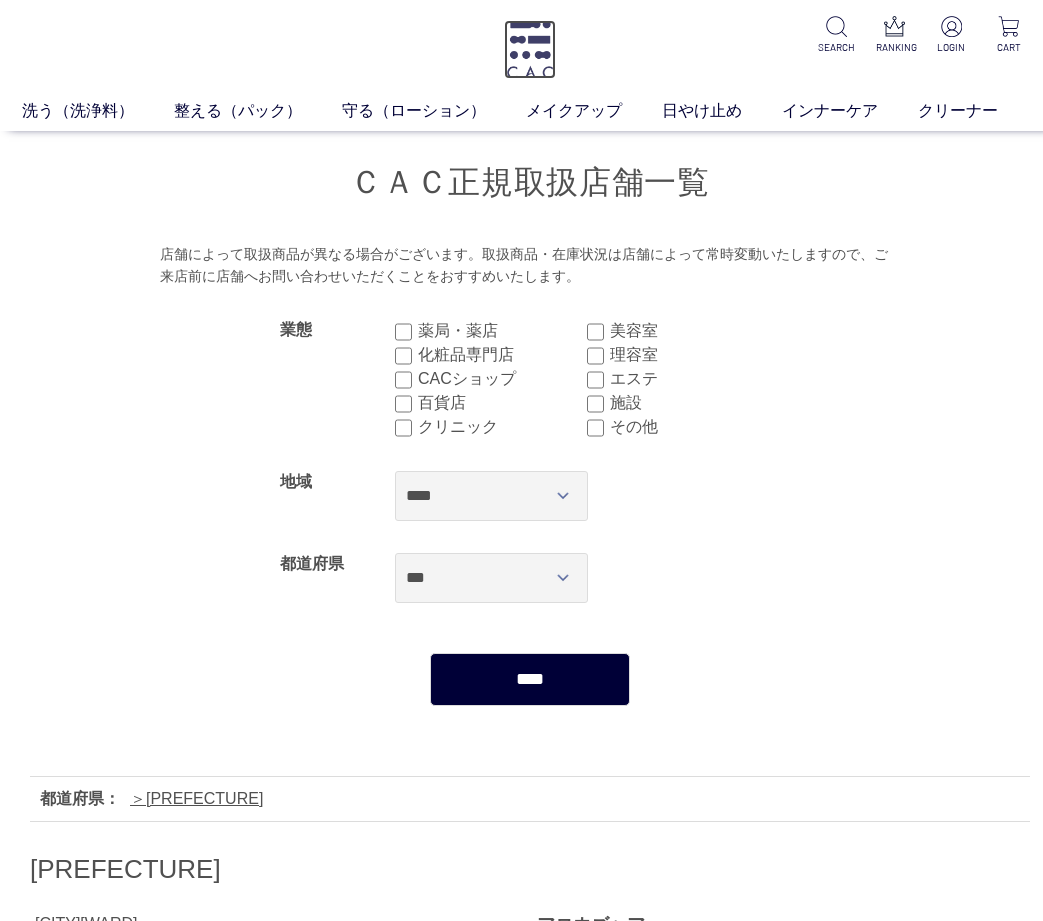 click at bounding box center [530, 49] 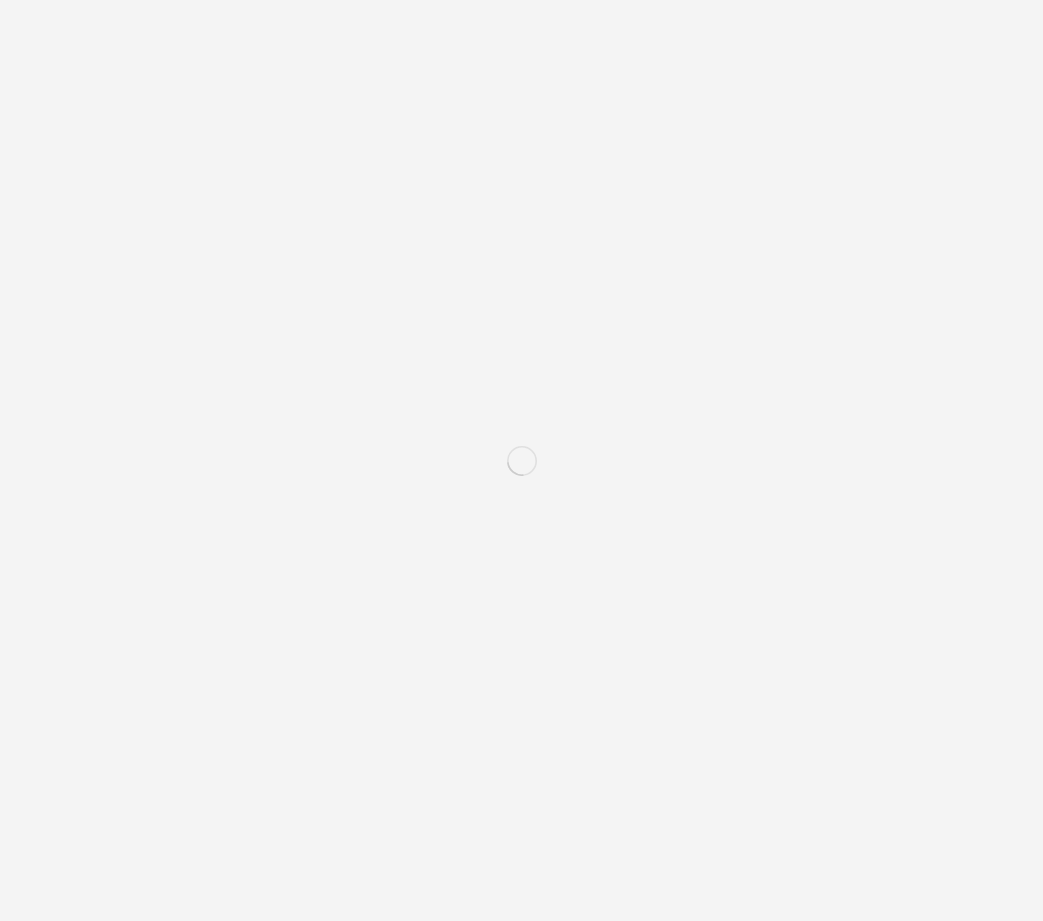 scroll, scrollTop: 0, scrollLeft: 0, axis: both 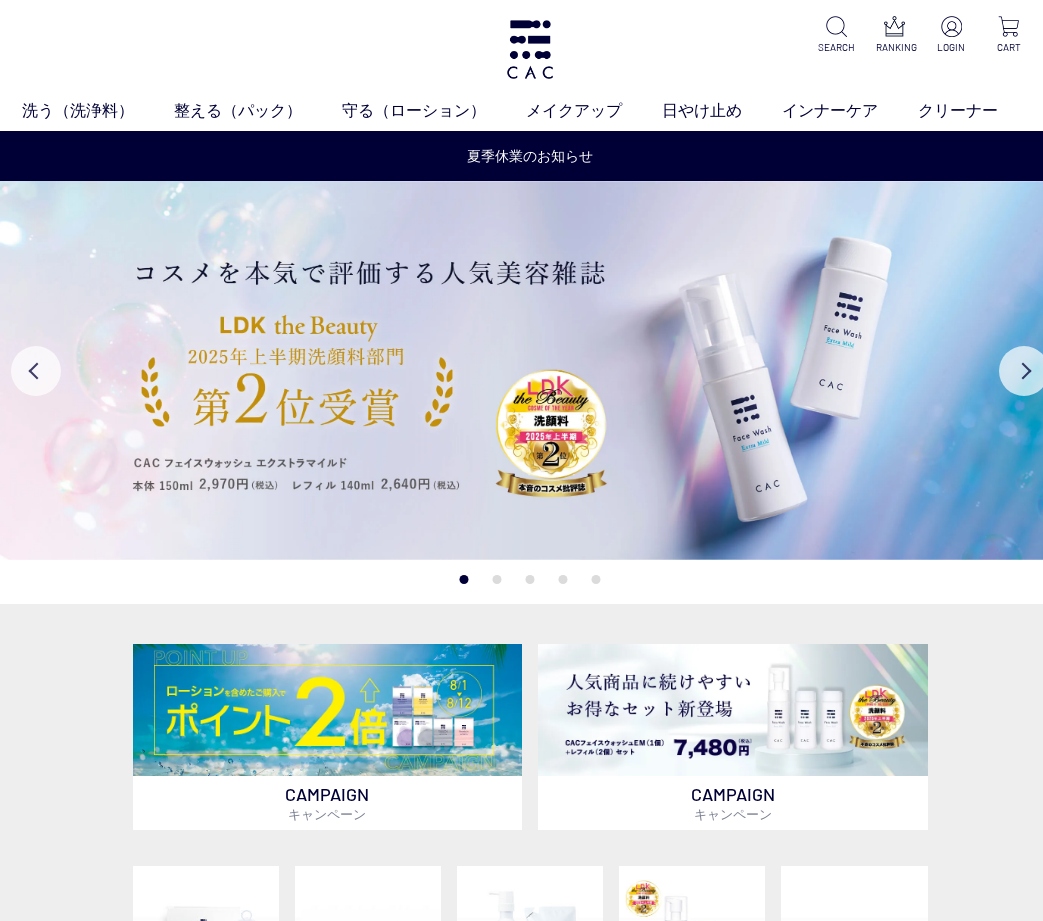 click on "2" at bounding box center [497, 579] 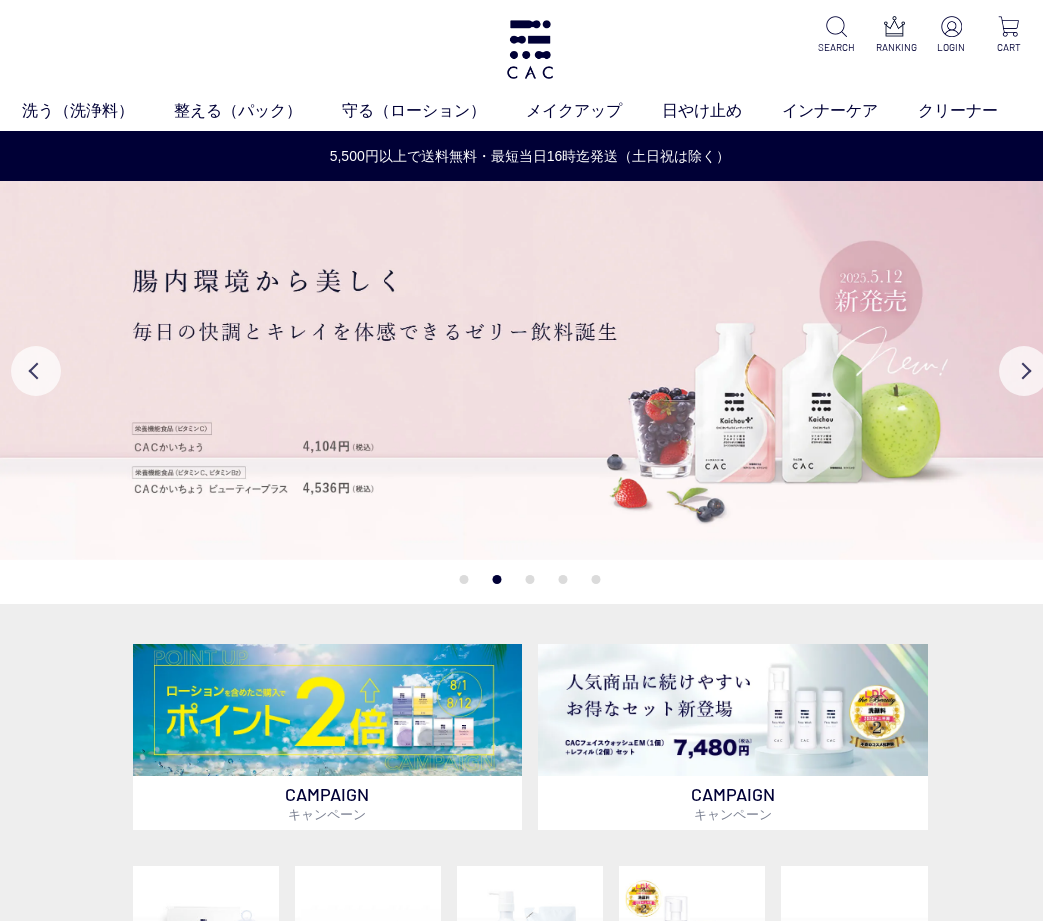 click on "3" at bounding box center [530, 579] 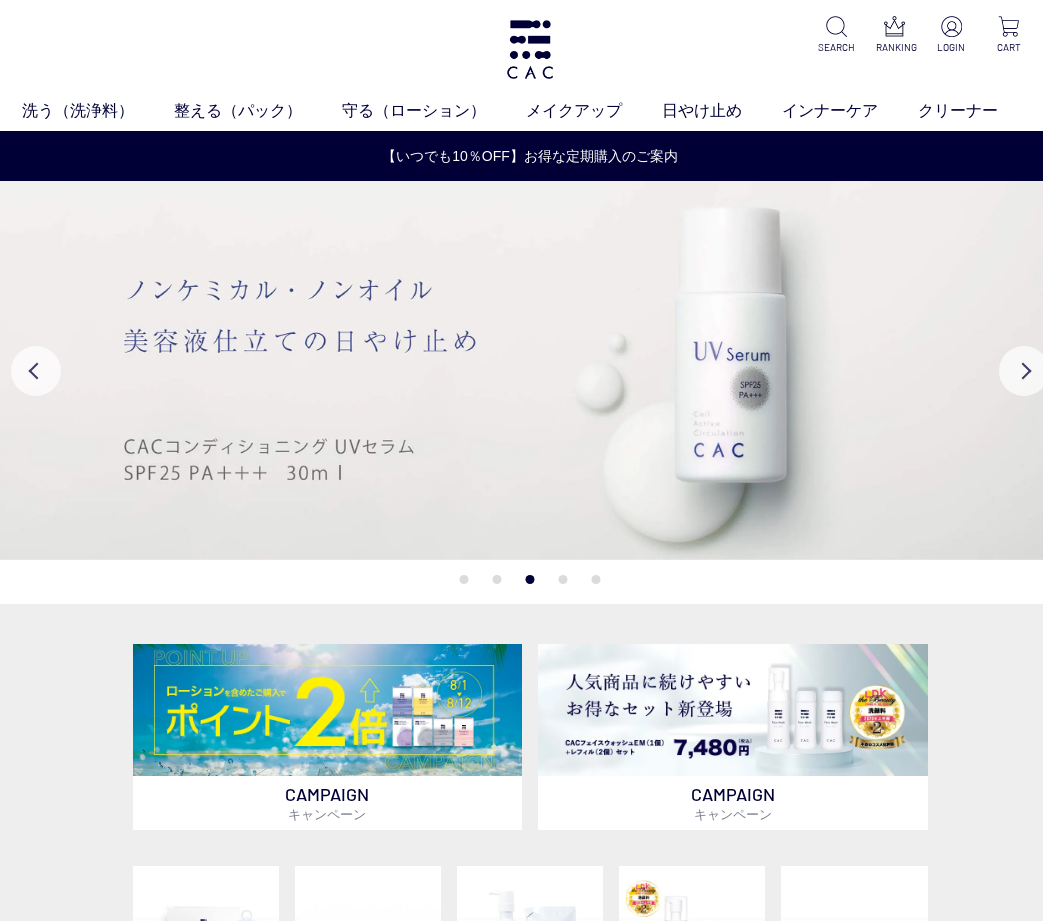 click on "4" at bounding box center (563, 579) 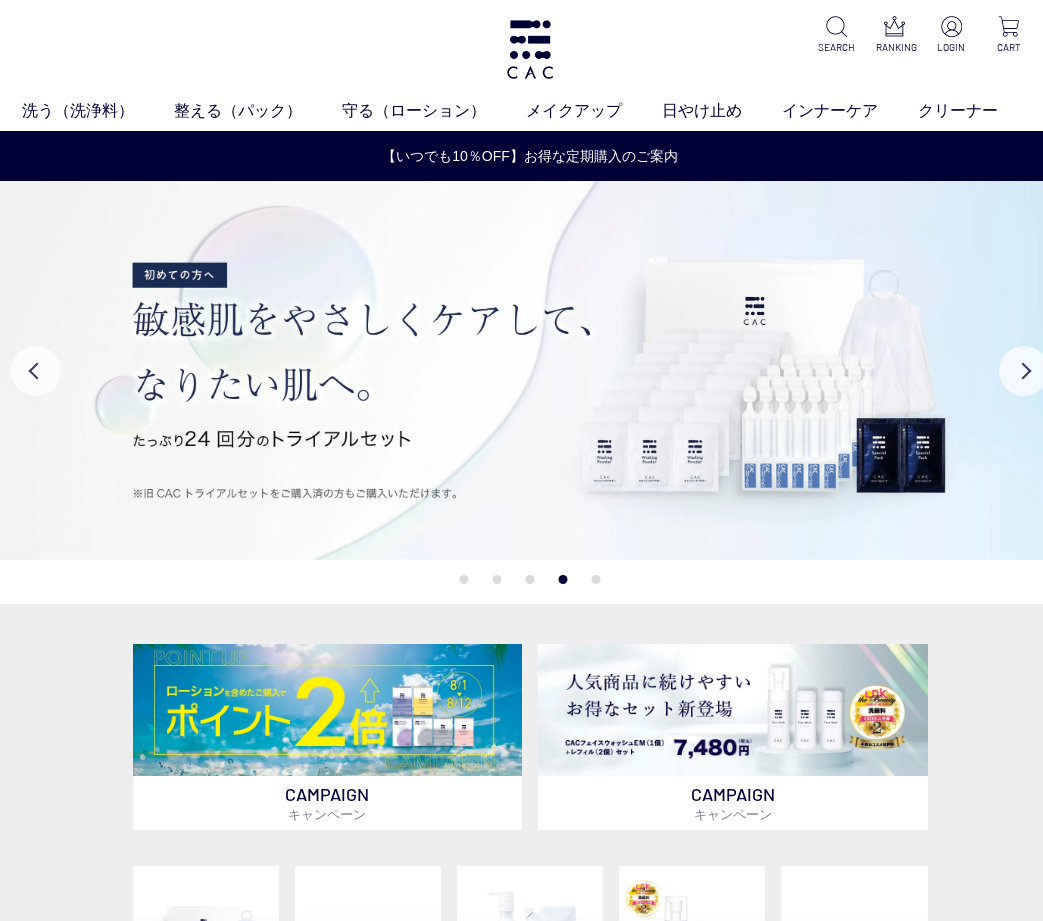 click on "5" at bounding box center (596, 579) 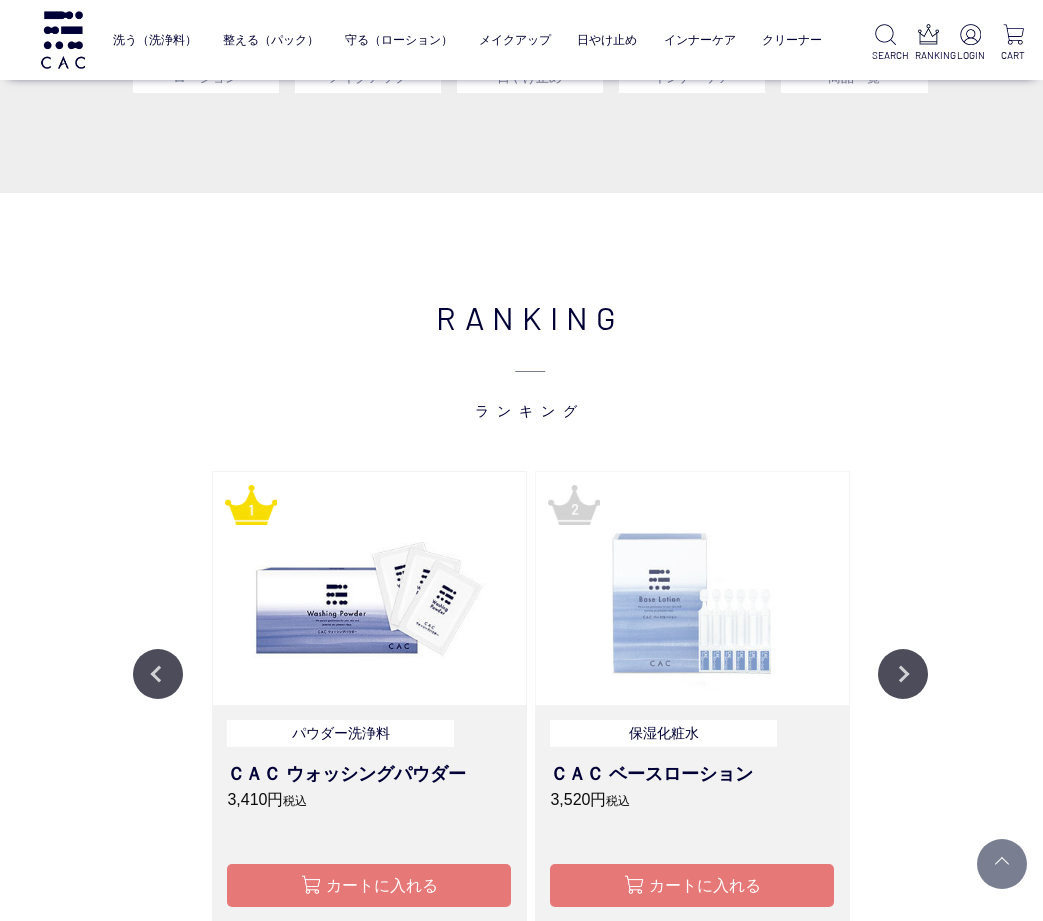 scroll, scrollTop: 1700, scrollLeft: 0, axis: vertical 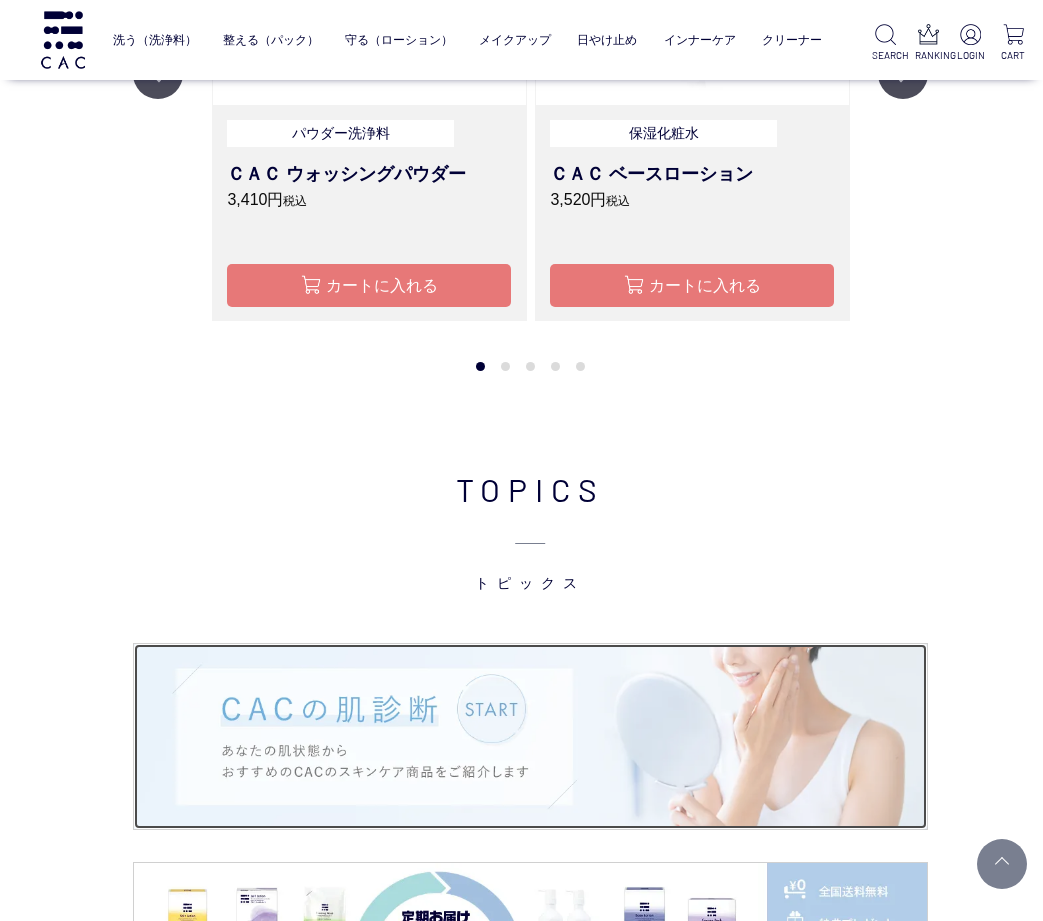 click at bounding box center [530, 736] 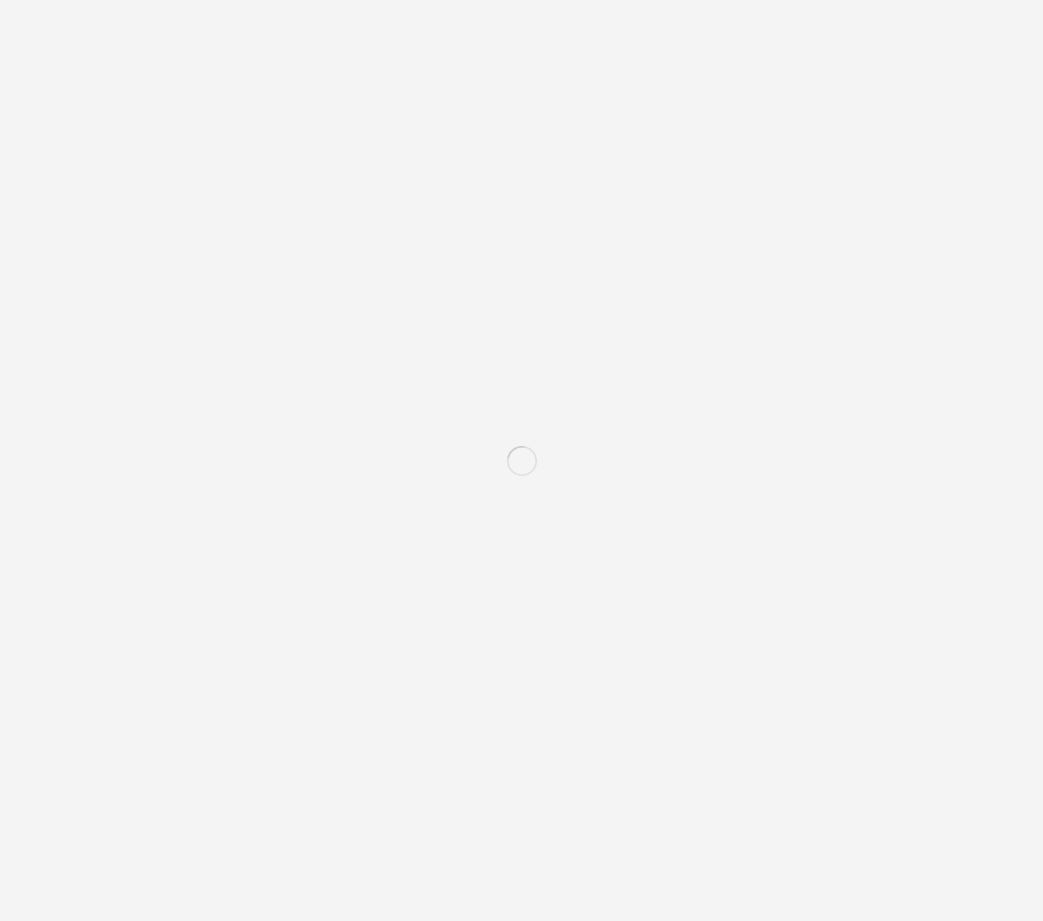 scroll, scrollTop: 0, scrollLeft: 0, axis: both 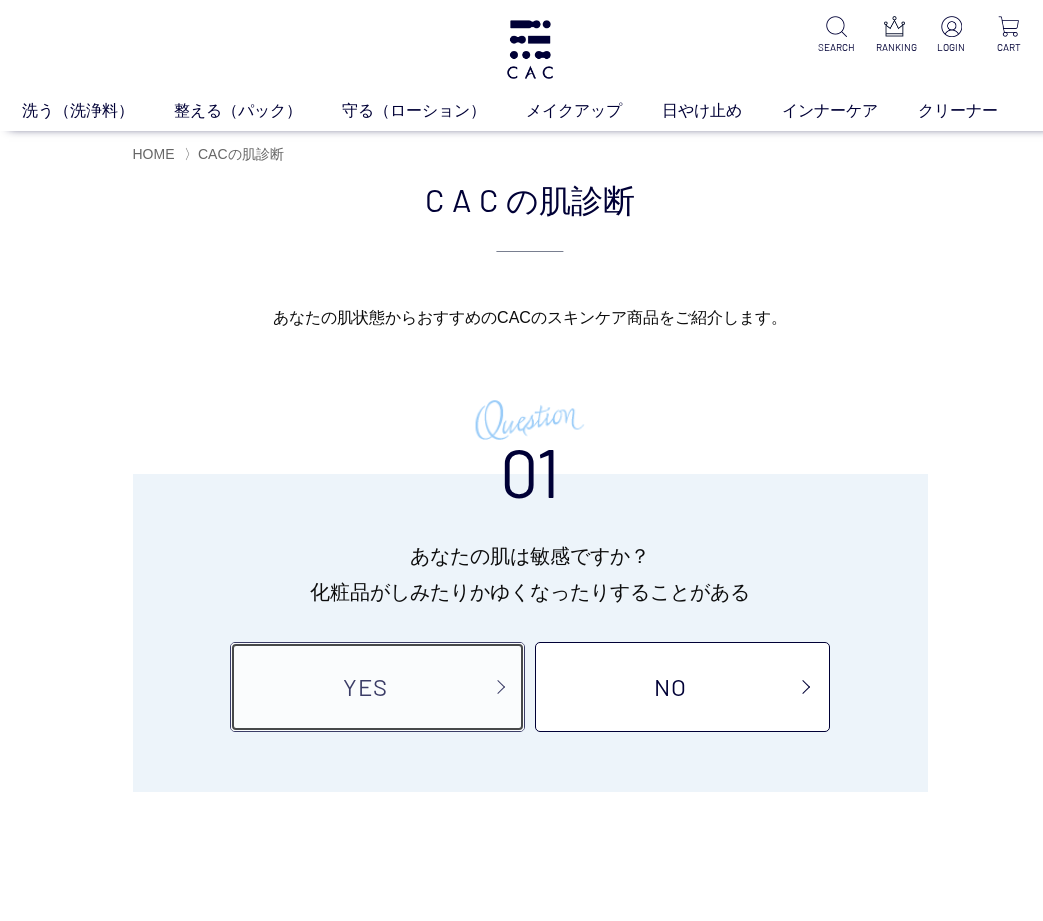 click on "YES" at bounding box center [377, 687] 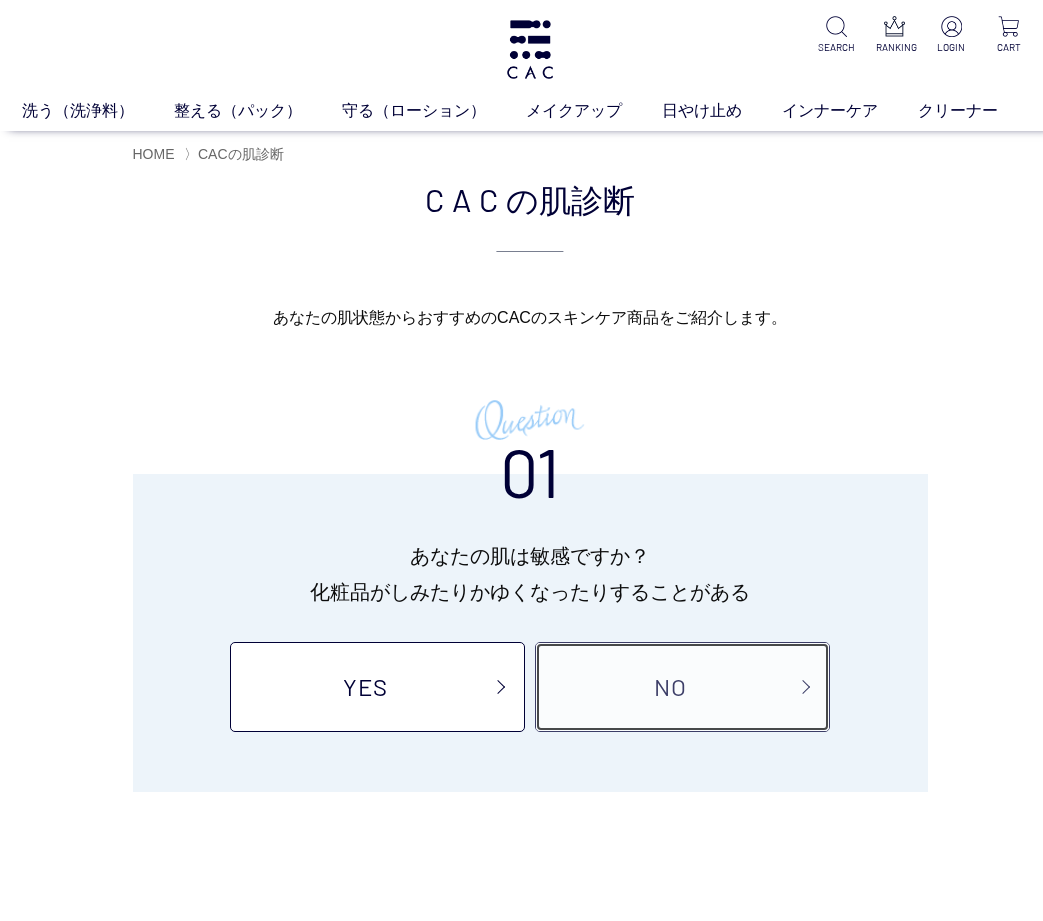 click on "NO" at bounding box center (682, 687) 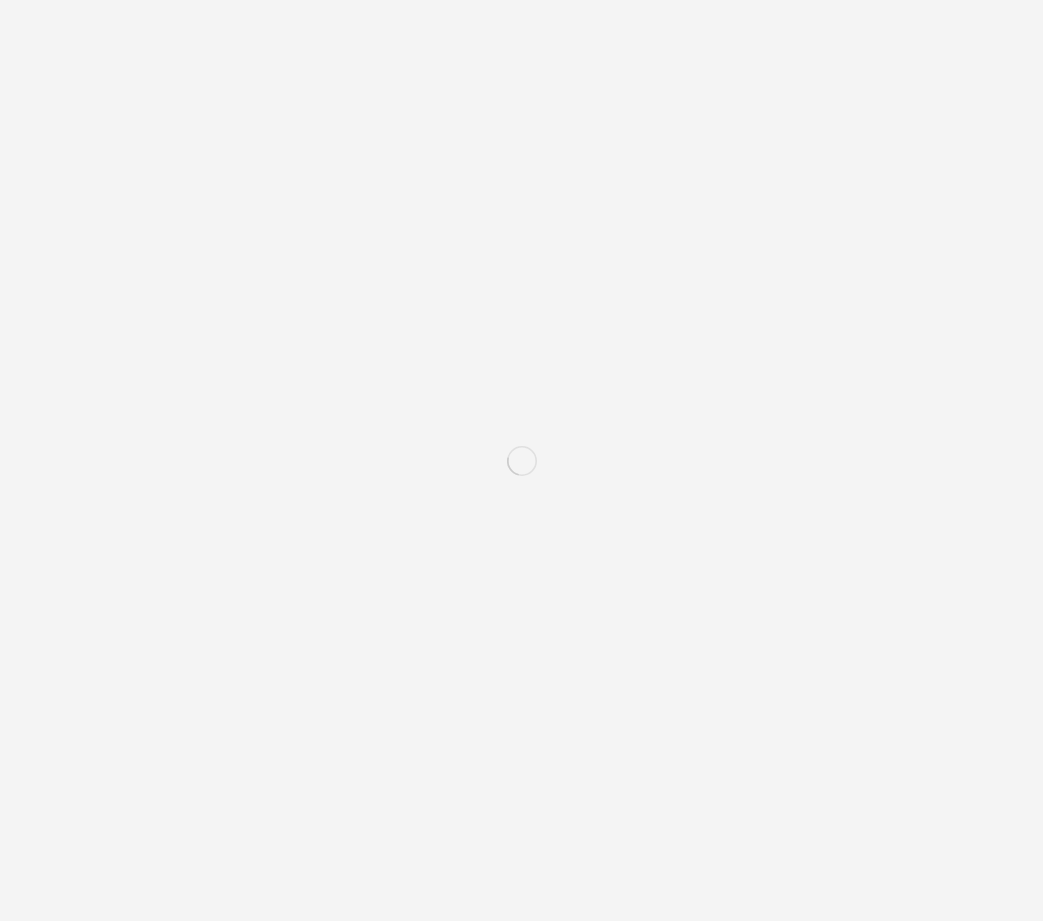 scroll, scrollTop: 0, scrollLeft: 0, axis: both 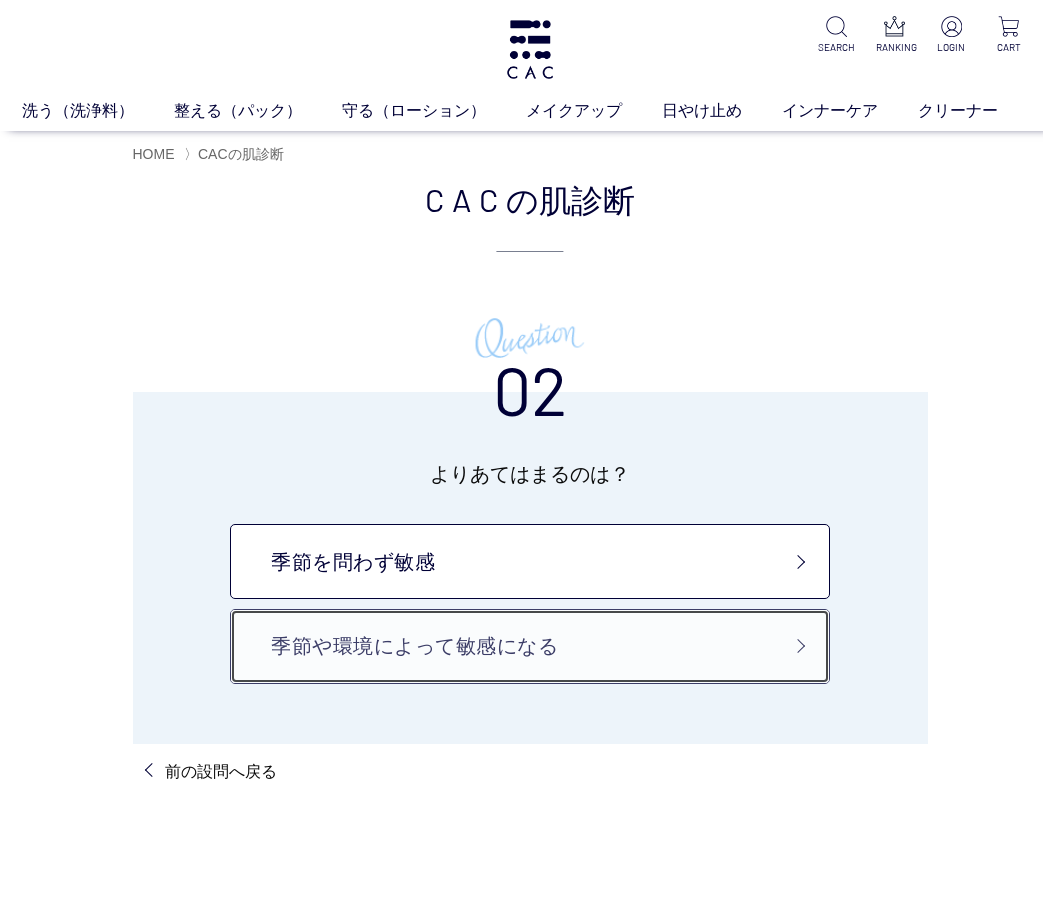 click on "季節や環境によって敏感になる" at bounding box center [530, 646] 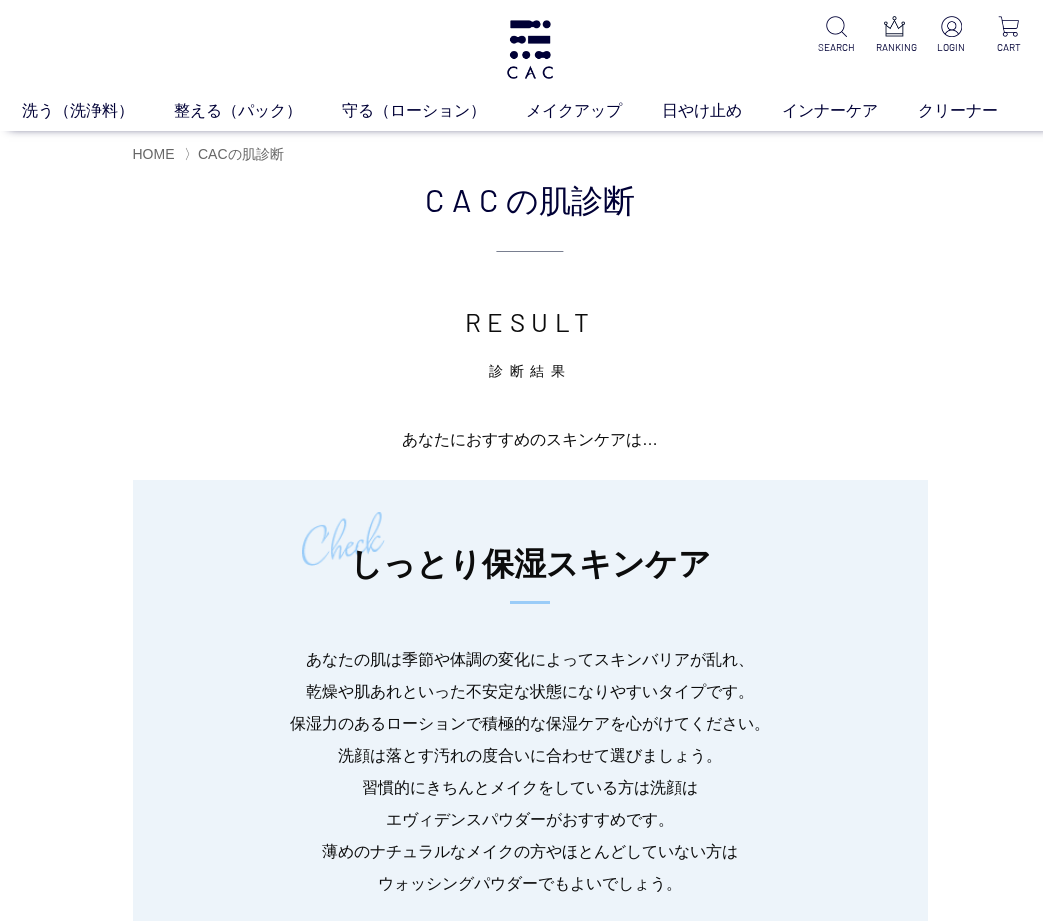 scroll, scrollTop: 0, scrollLeft: 0, axis: both 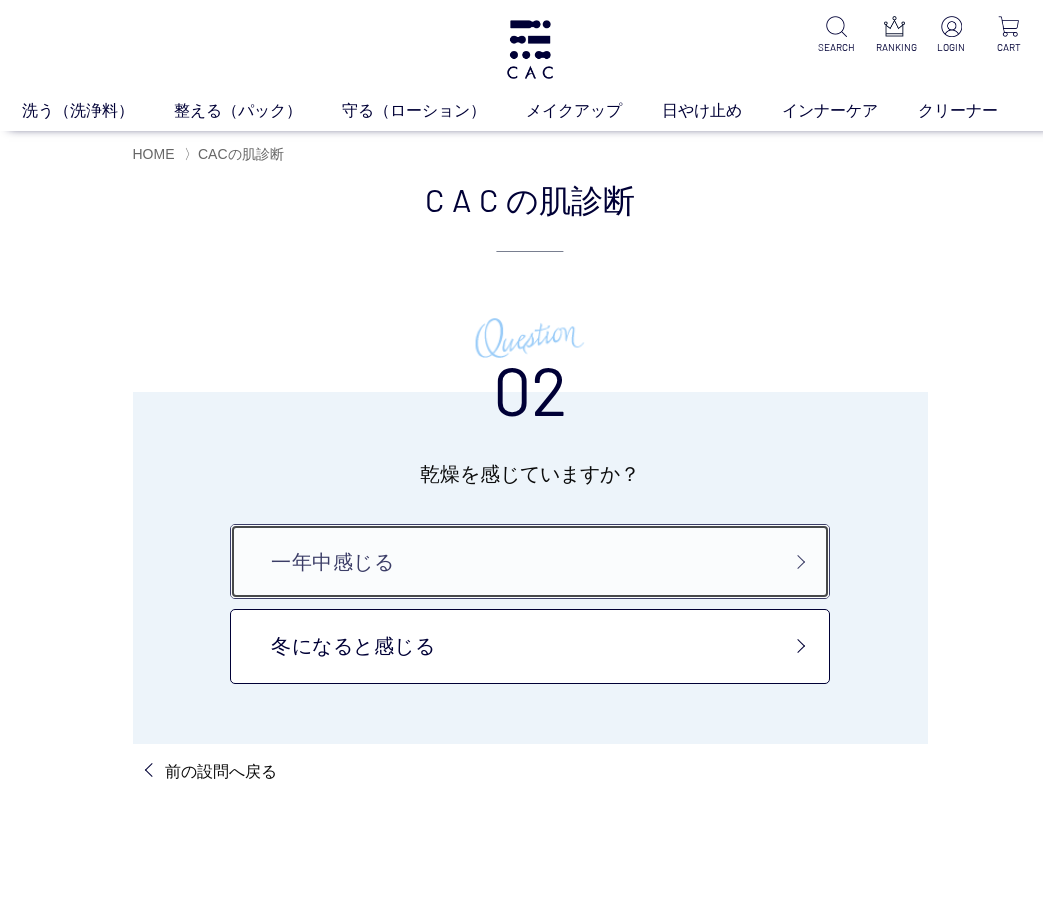 click on "一年中感じる" at bounding box center [530, 561] 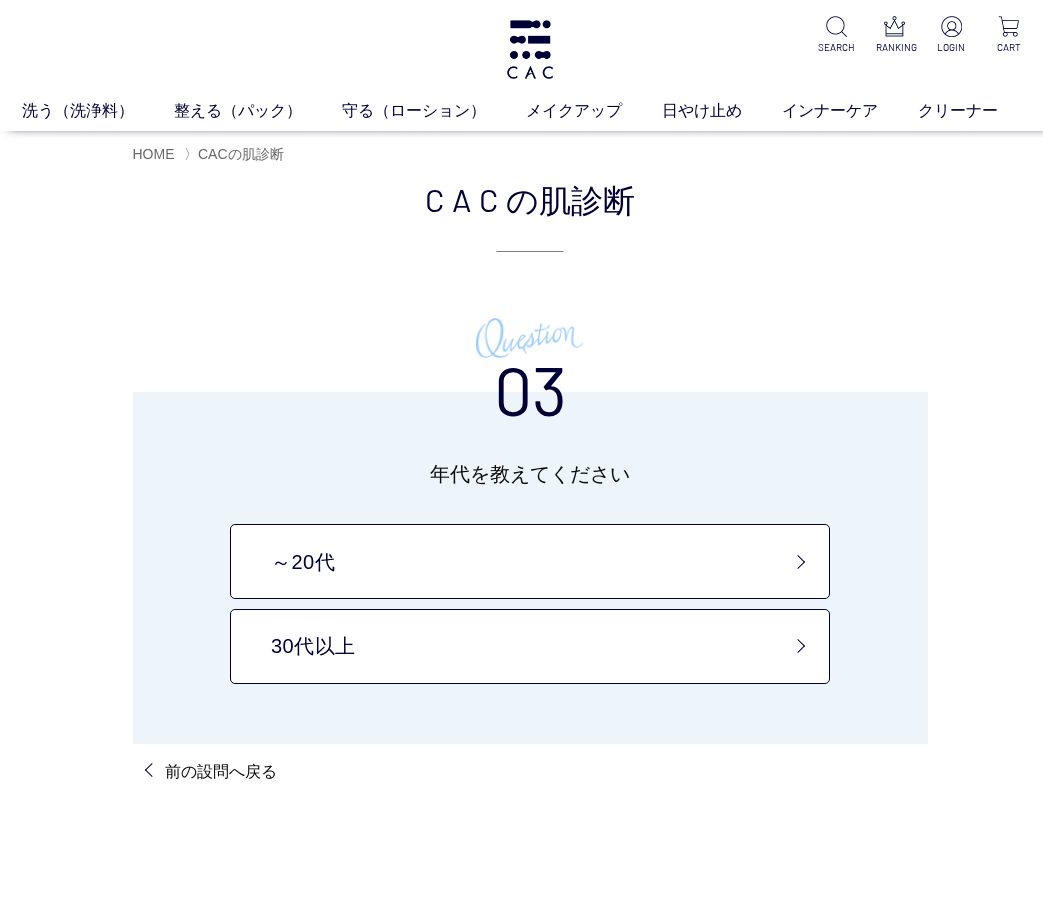 scroll, scrollTop: 0, scrollLeft: 0, axis: both 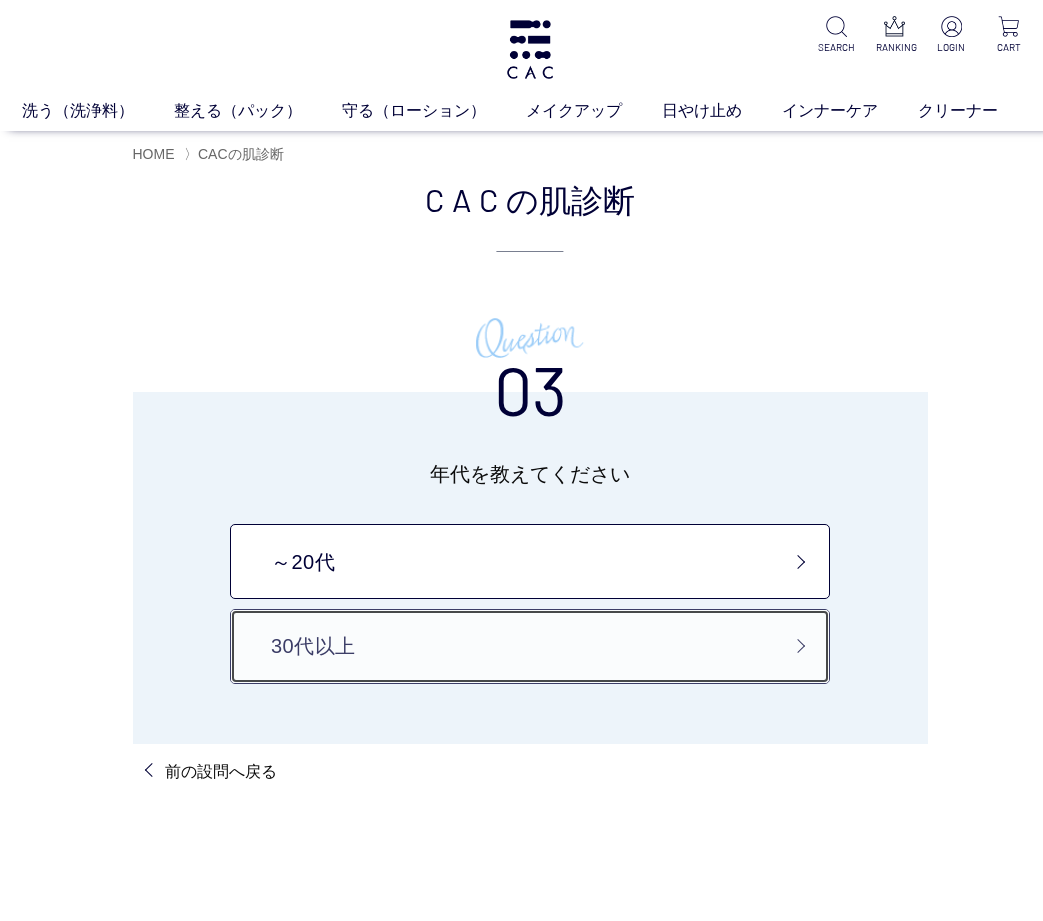 click on "30代以上" at bounding box center [530, 646] 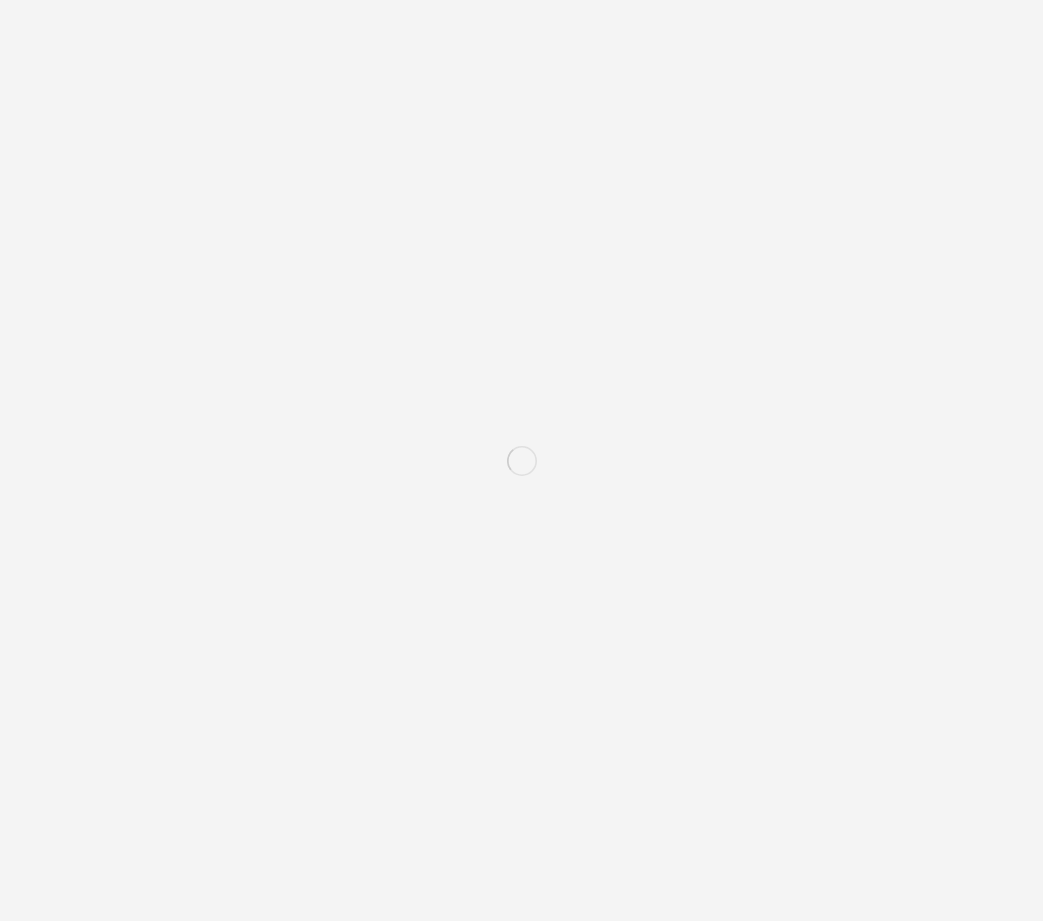 scroll, scrollTop: 0, scrollLeft: 0, axis: both 